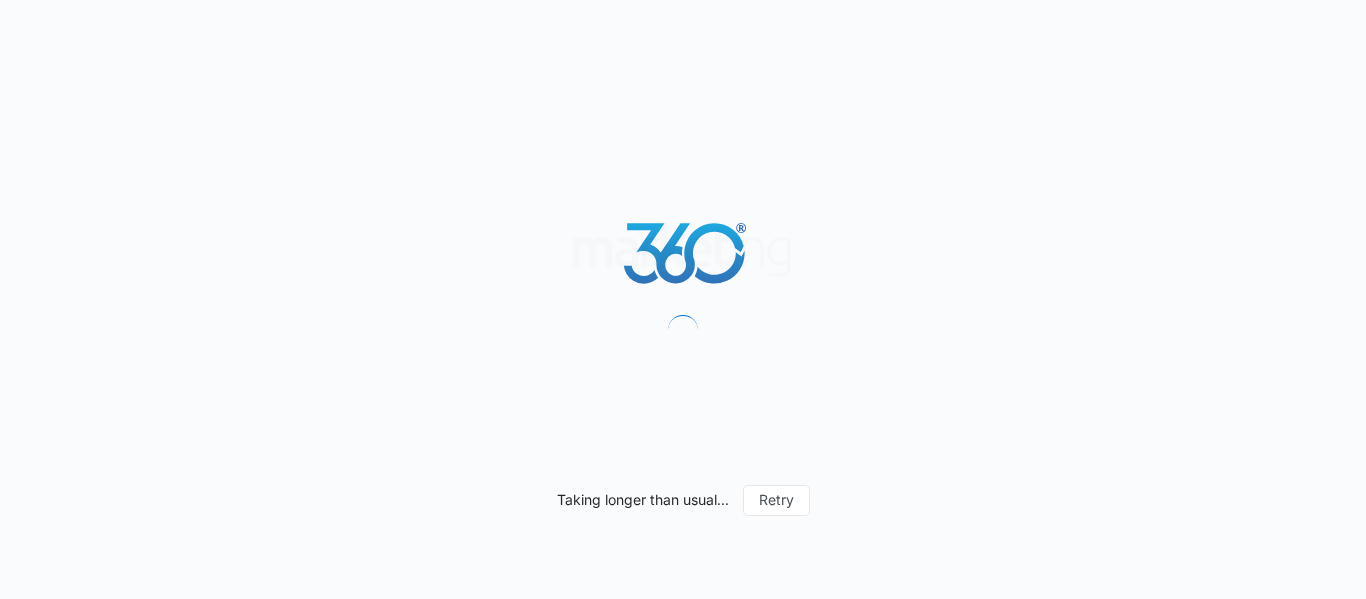 scroll, scrollTop: 0, scrollLeft: 0, axis: both 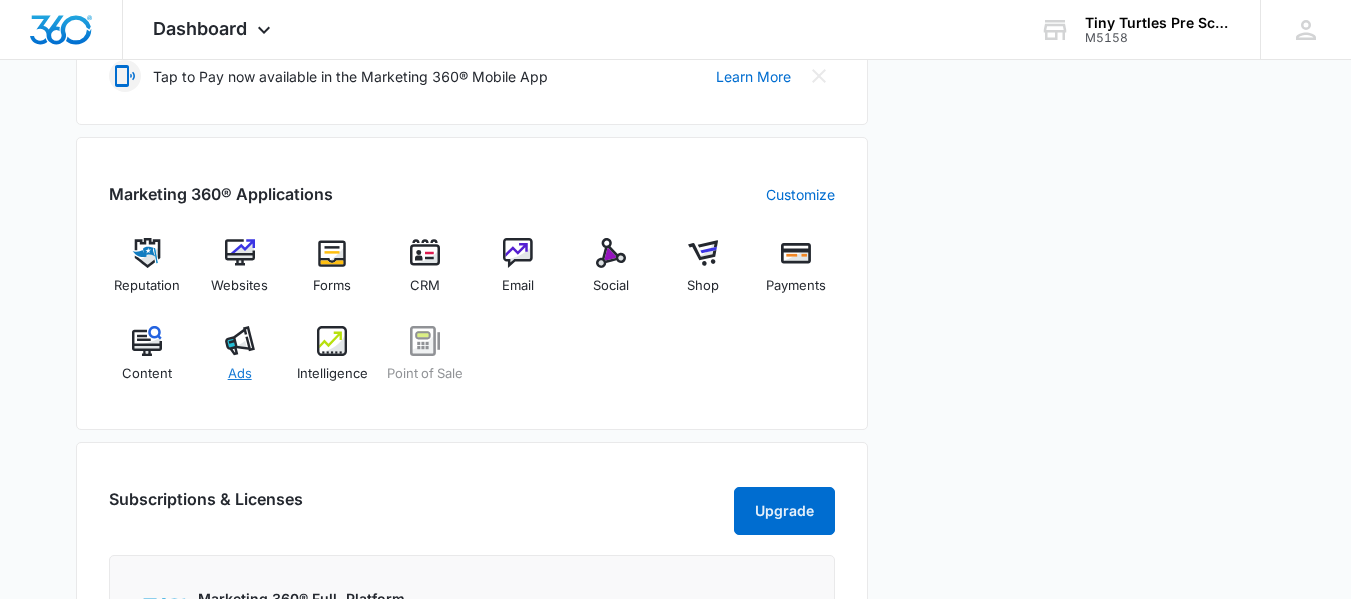 click on "Ads" at bounding box center [239, 362] 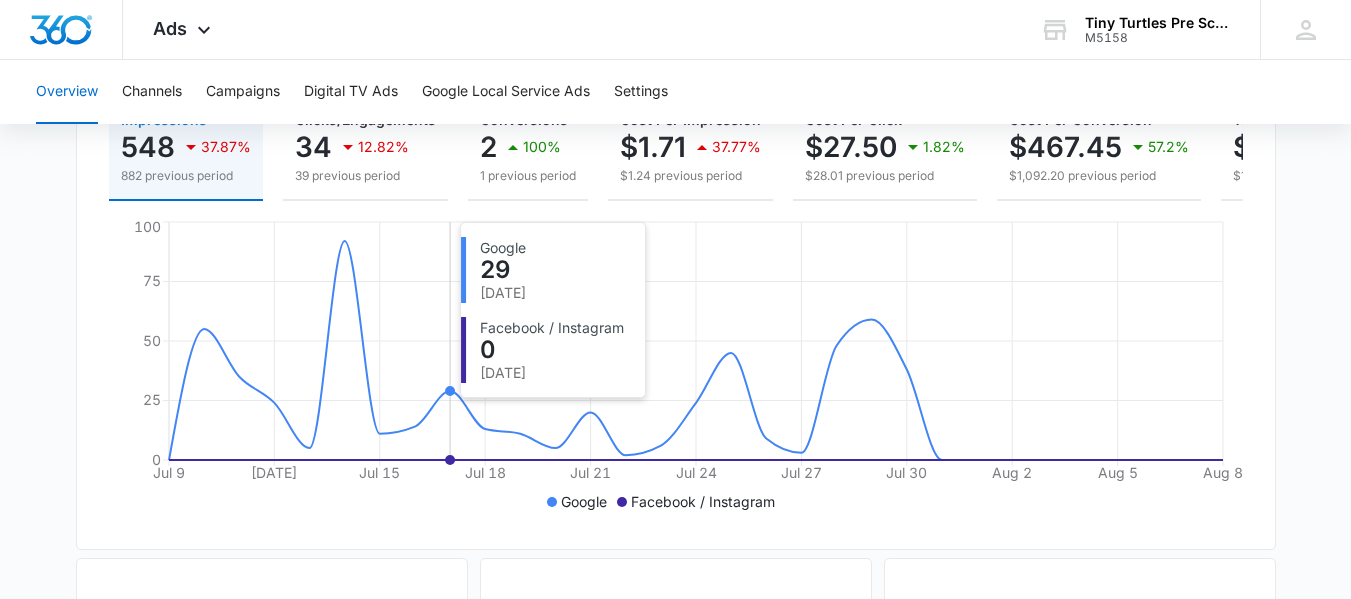 scroll, scrollTop: 0, scrollLeft: 0, axis: both 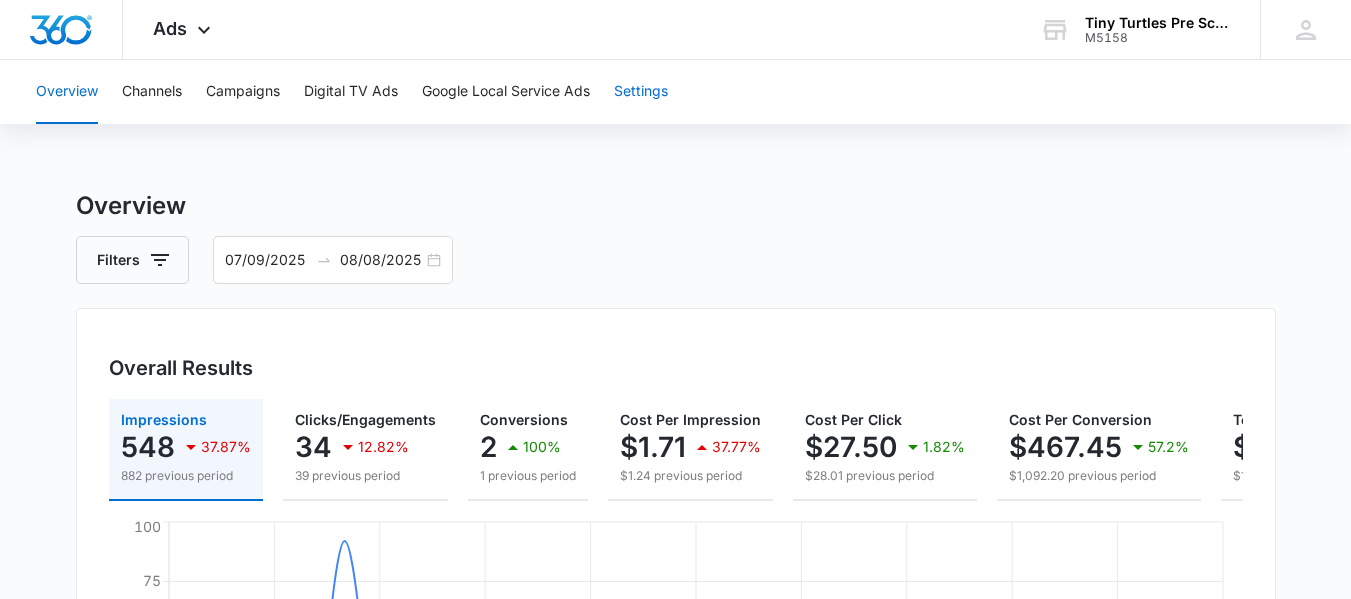 click on "Settings" at bounding box center [641, 92] 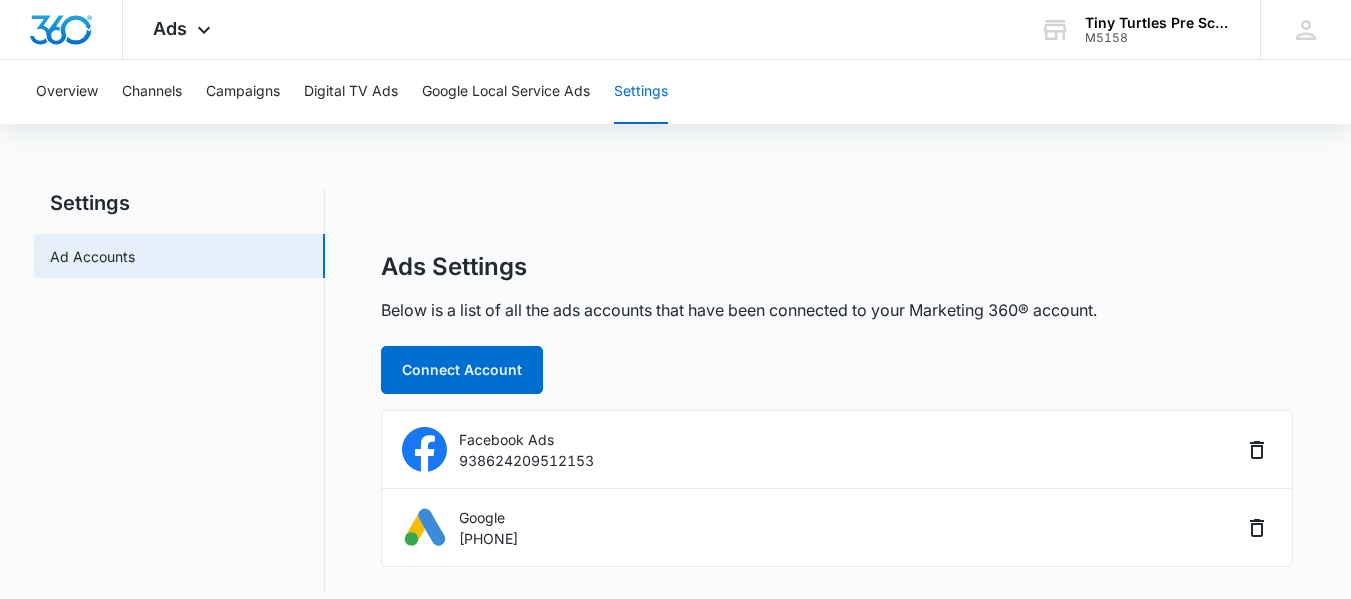 scroll, scrollTop: 16, scrollLeft: 0, axis: vertical 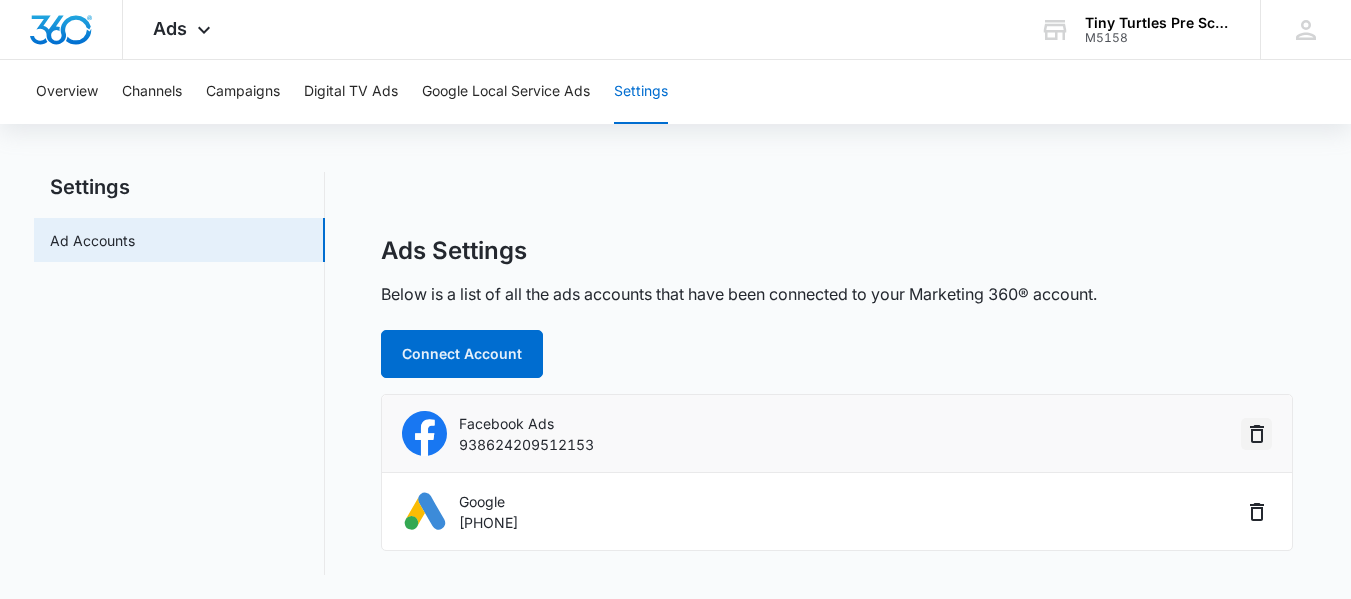 click 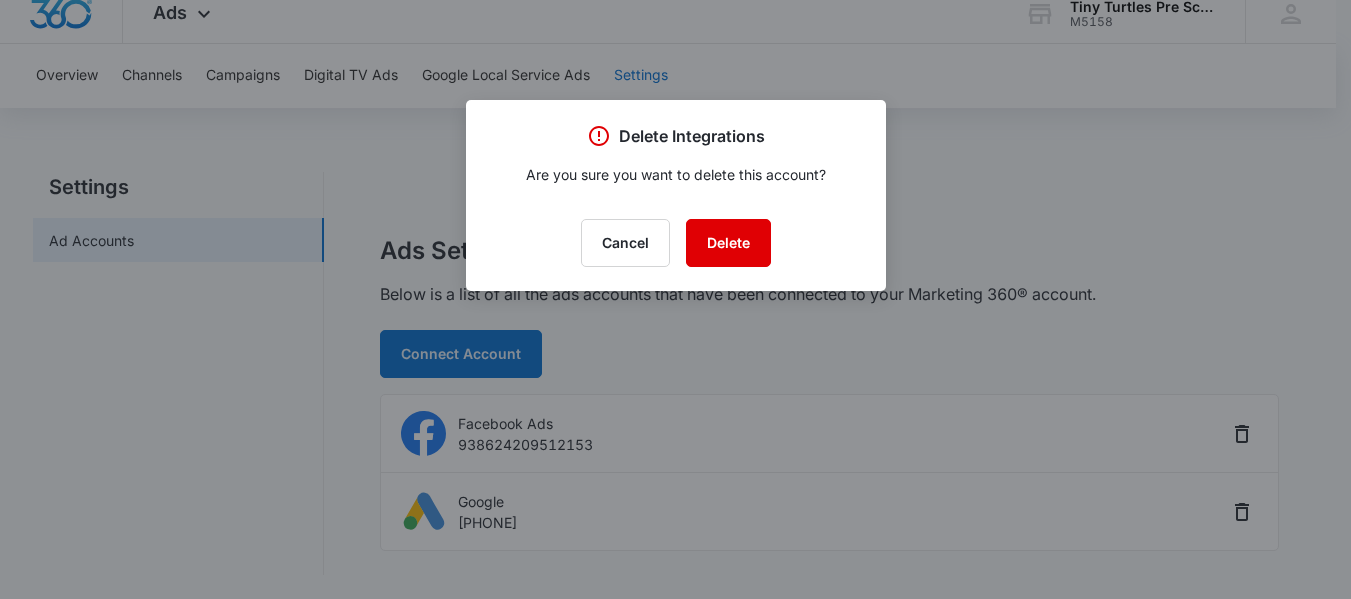 click on "Delete" at bounding box center [728, 243] 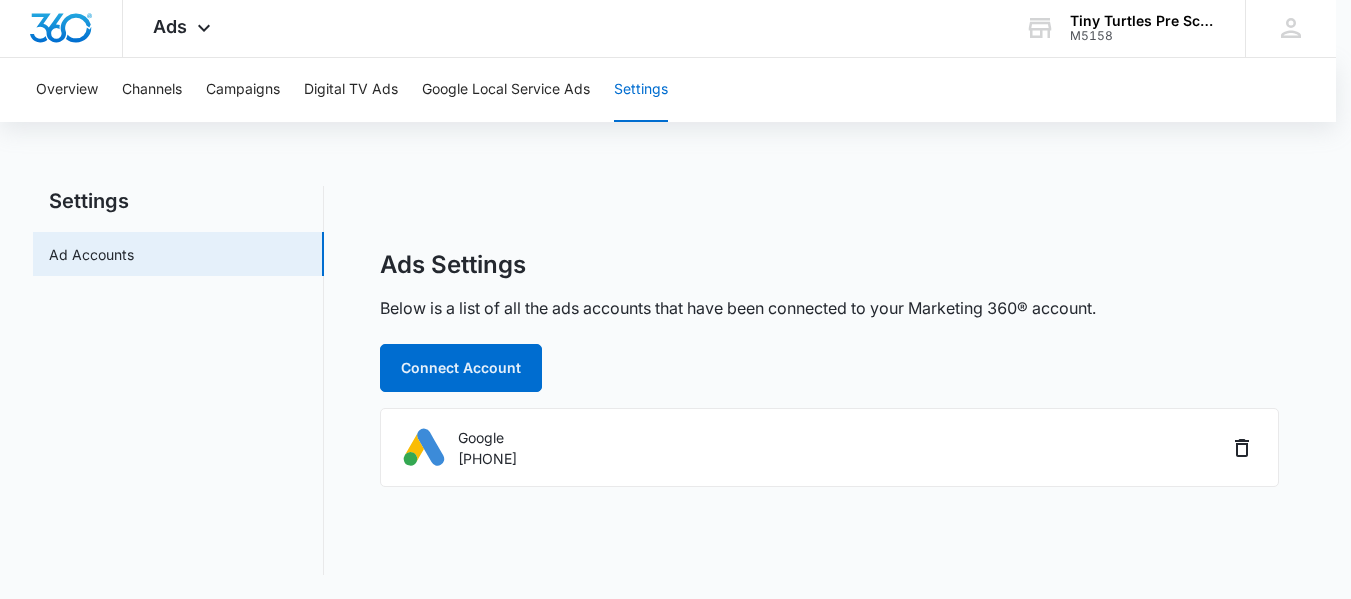 scroll, scrollTop: 2, scrollLeft: 0, axis: vertical 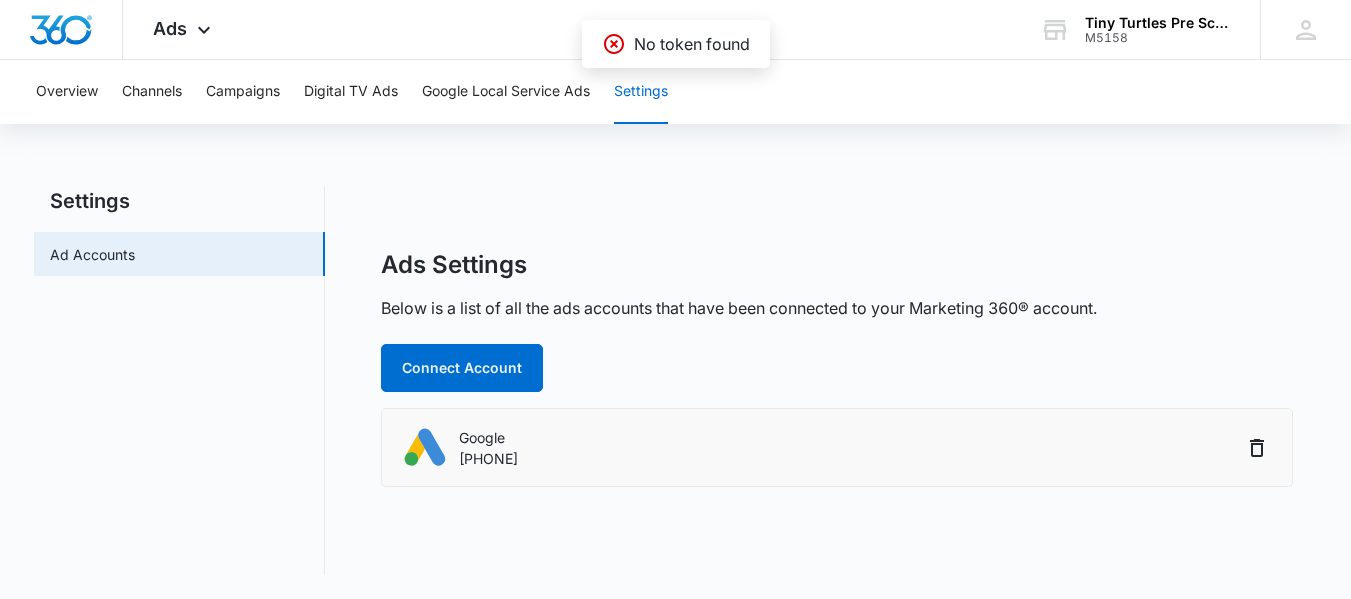 click on "[PHONE]" at bounding box center [488, 458] 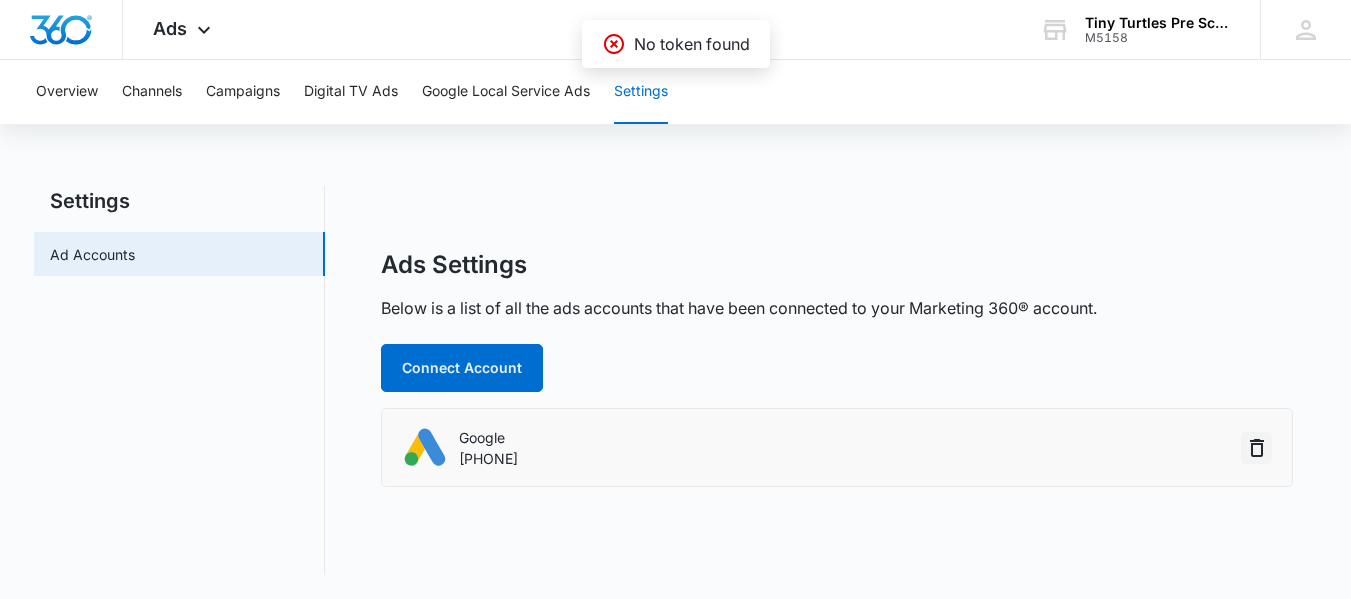 click 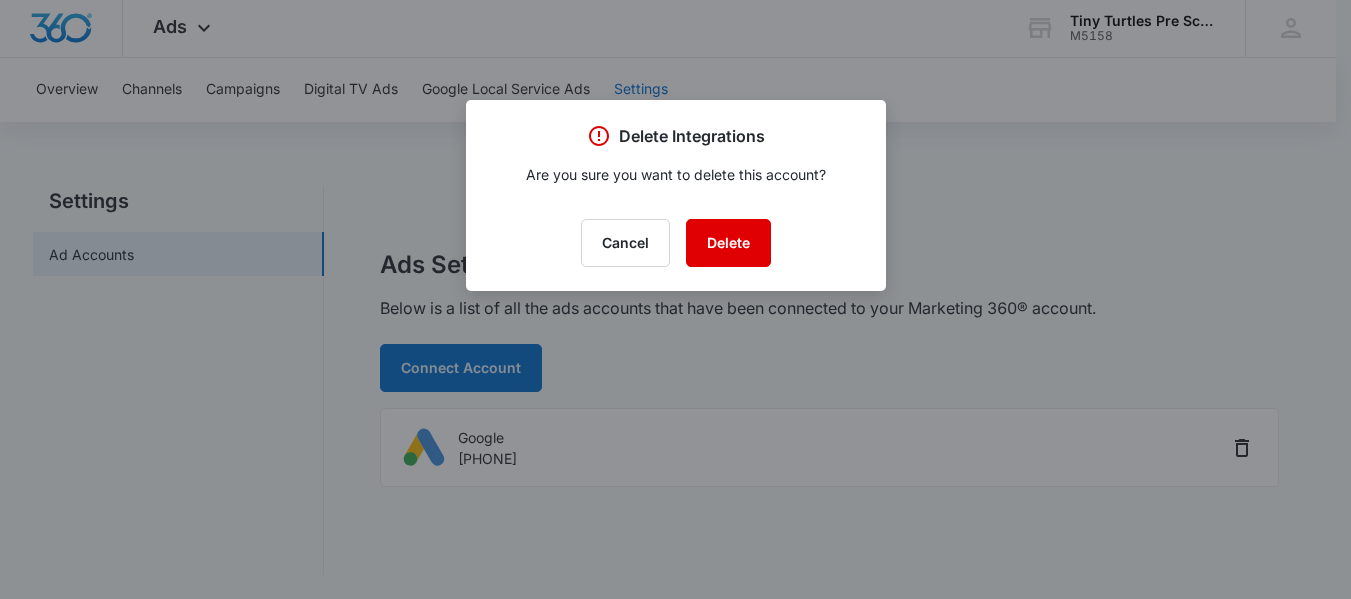 click on "Delete" at bounding box center [728, 243] 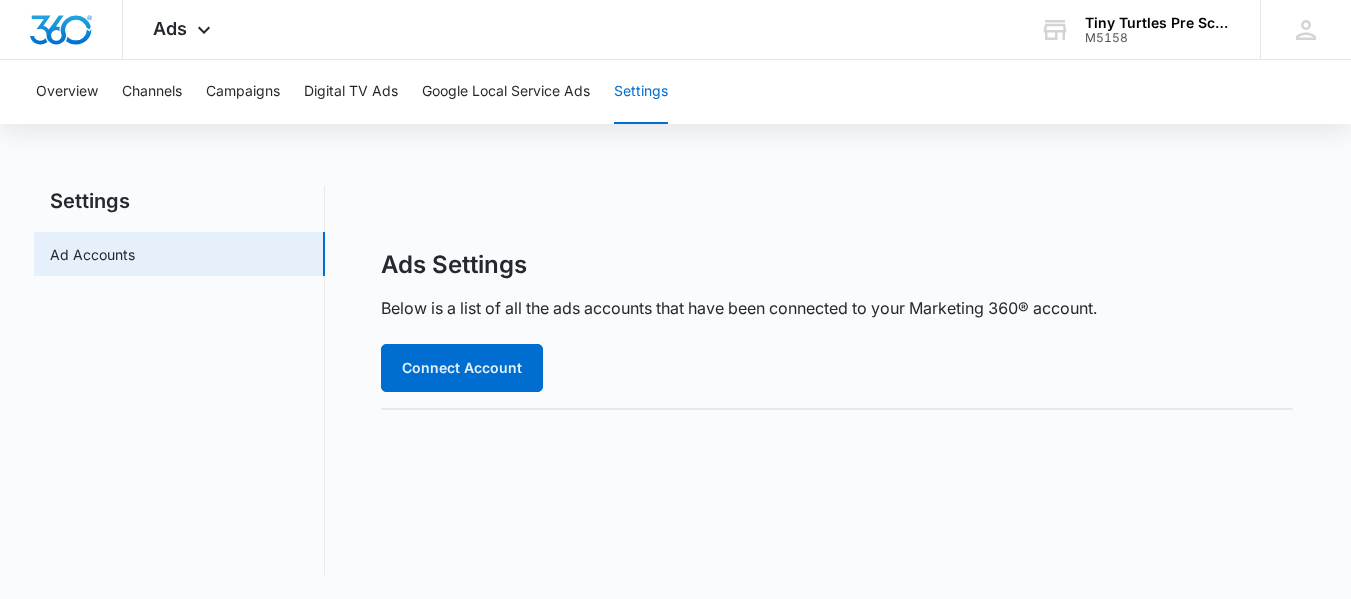 scroll, scrollTop: 0, scrollLeft: 0, axis: both 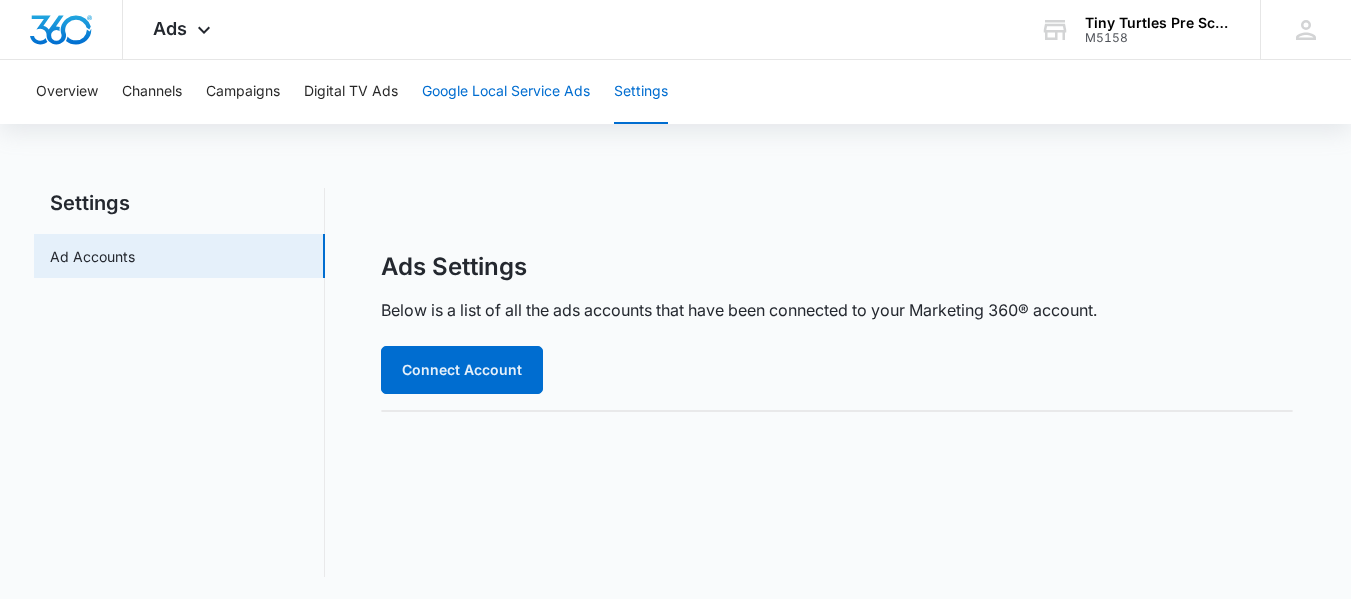 click on "Google Local Service Ads" at bounding box center (506, 92) 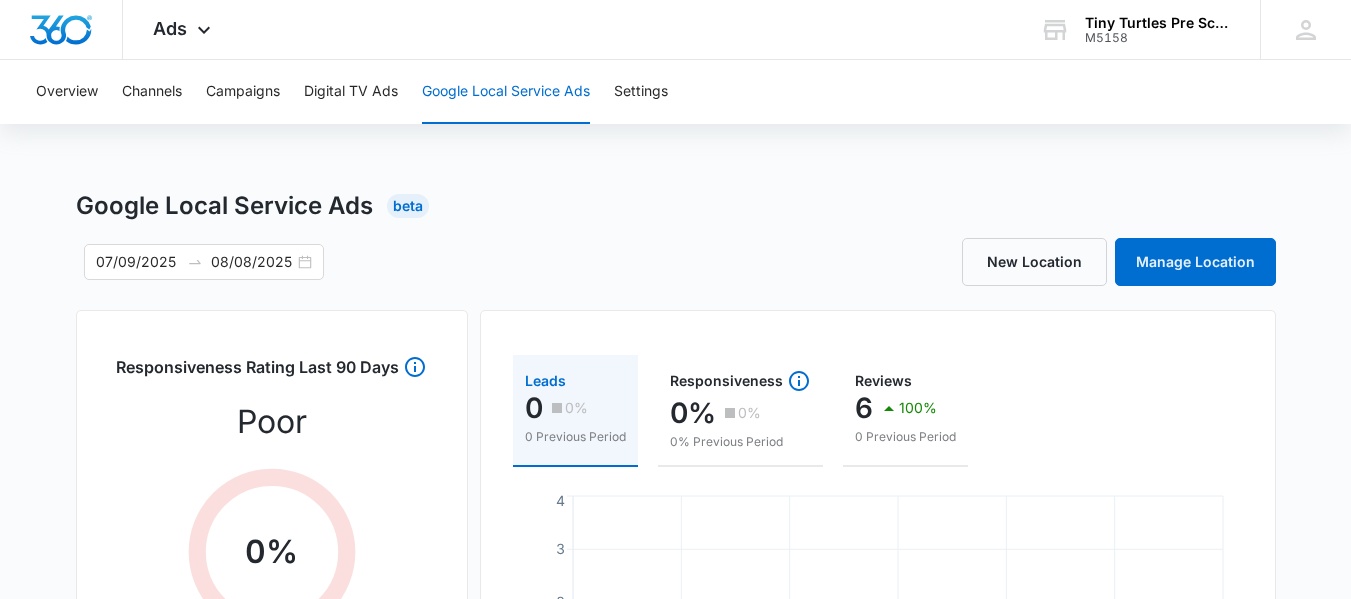 scroll, scrollTop: 0, scrollLeft: 0, axis: both 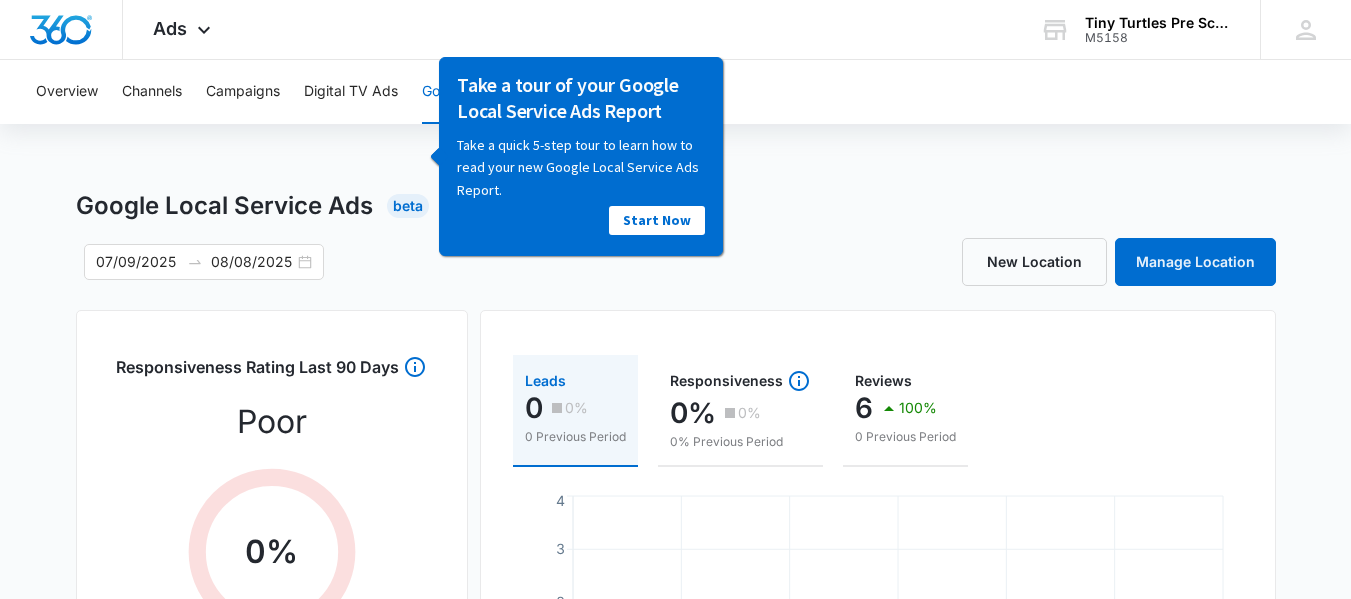 click on "Google Local Service Ads Beta 07/09/2025 08/08/2025 New Location Manage Location Responsiveness Rating Last 90 Days Poor 0 % Phone Calls Last 90 Days Phone Calls Received 0 Phone Calls Answered 0 Leads 0 0%  0 Previous Period Responsiveness 0% 0%  0% Previous Period Reviews 6 100%  0 Previous Period Jul 9 Jul 14 Jul 19 Jul 24 Jul 29 Aug 3 Aug 8 0 1 2 3 4   Leads Total Reviews 23 4.20 out of 5 stars 4.2  out of 5 Recent Reviews within the last 30 days. 6 Leads Breakdown Phone 0 0 % 0 Previous Period Messages 0 0 % 0 Previous Period Spend $0 0 % $0 Previous Period Spend" at bounding box center [676, 708] 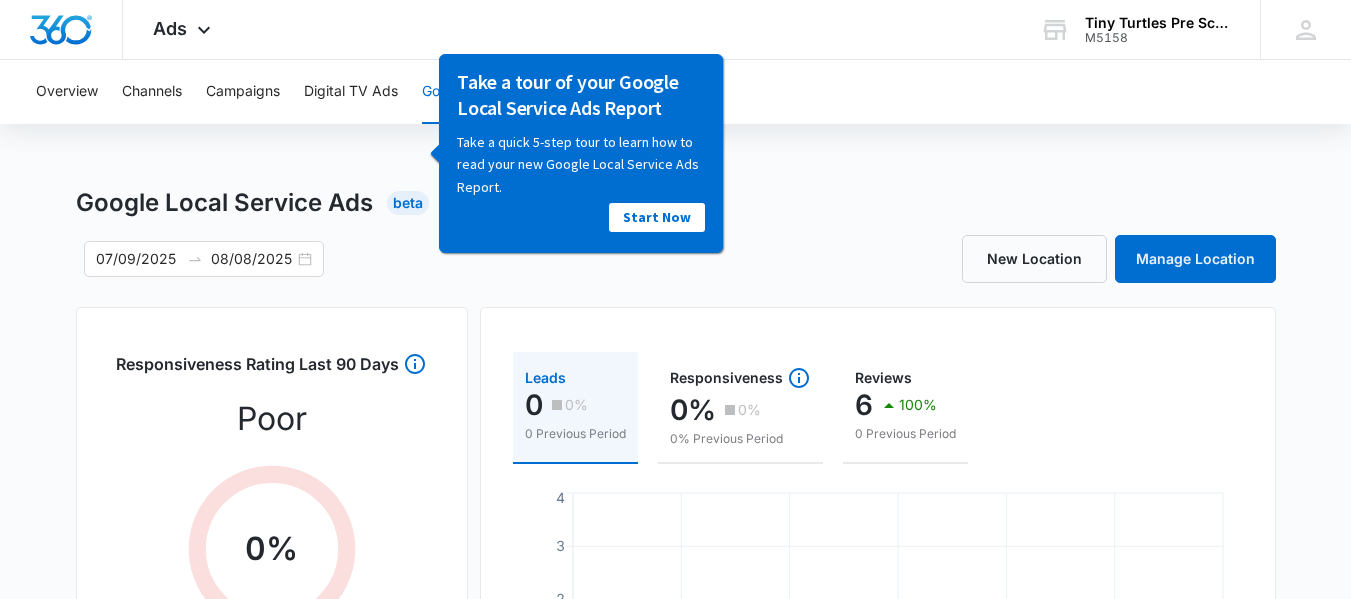 scroll, scrollTop: 0, scrollLeft: 0, axis: both 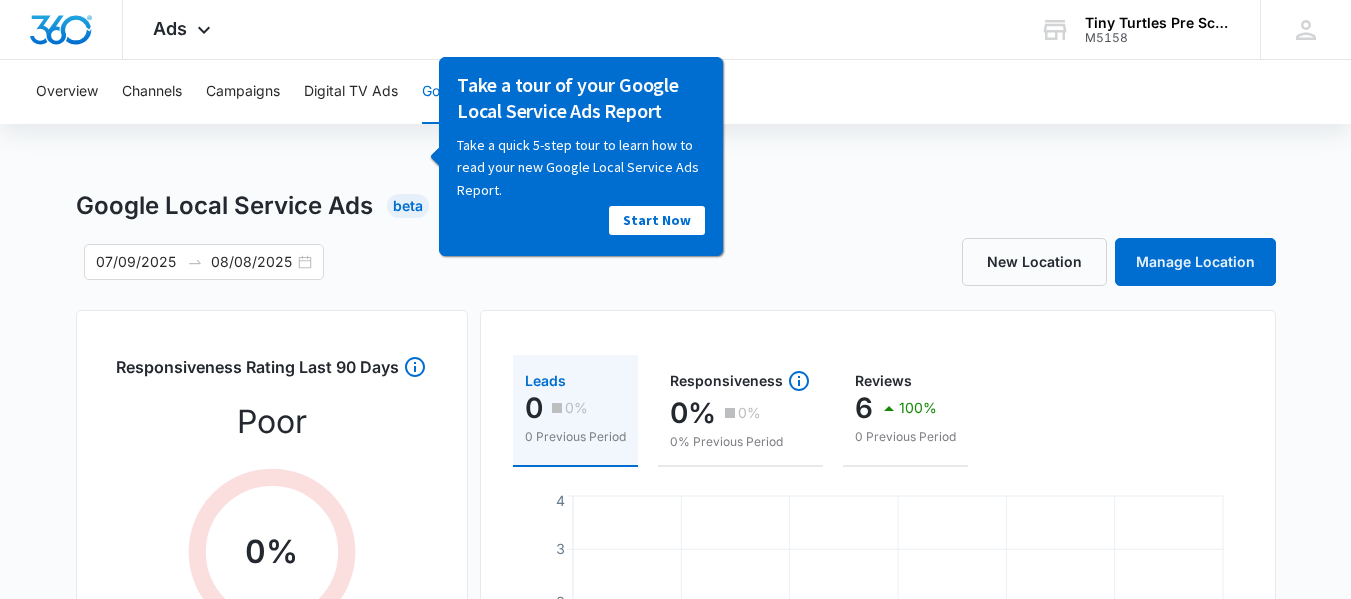 click on "Overview Channels Campaigns Digital TV Ads Google Local Service Ads Settings Google Local Service Ads Beta 07/09/2025 08/08/2025 New Location Manage Location Responsiveness Rating Last 90 Days Poor 0 % Phone Calls Last 90 Days Phone Calls Received 0 Phone Calls Answered 0 Leads 0 0%  0 Previous Period Responsiveness 0% 0%  0% Previous Period Reviews 6 100%  0 Previous Period Jul 9 Jul 14 Jul 19 Jul 24 Jul 29 Aug 3 Aug 8 0 1 2 3 4   Leads Total Reviews 23 4.20 out of 5 stars 4.2  out of 5 Recent Reviews within the last 30 days. 6 Leads Breakdown Phone 0 0 % 0 Previous Period Messages 0 0 % 0 Previous Period Spend $0 0 % $0 Previous Period Spend" at bounding box center (675, 644) 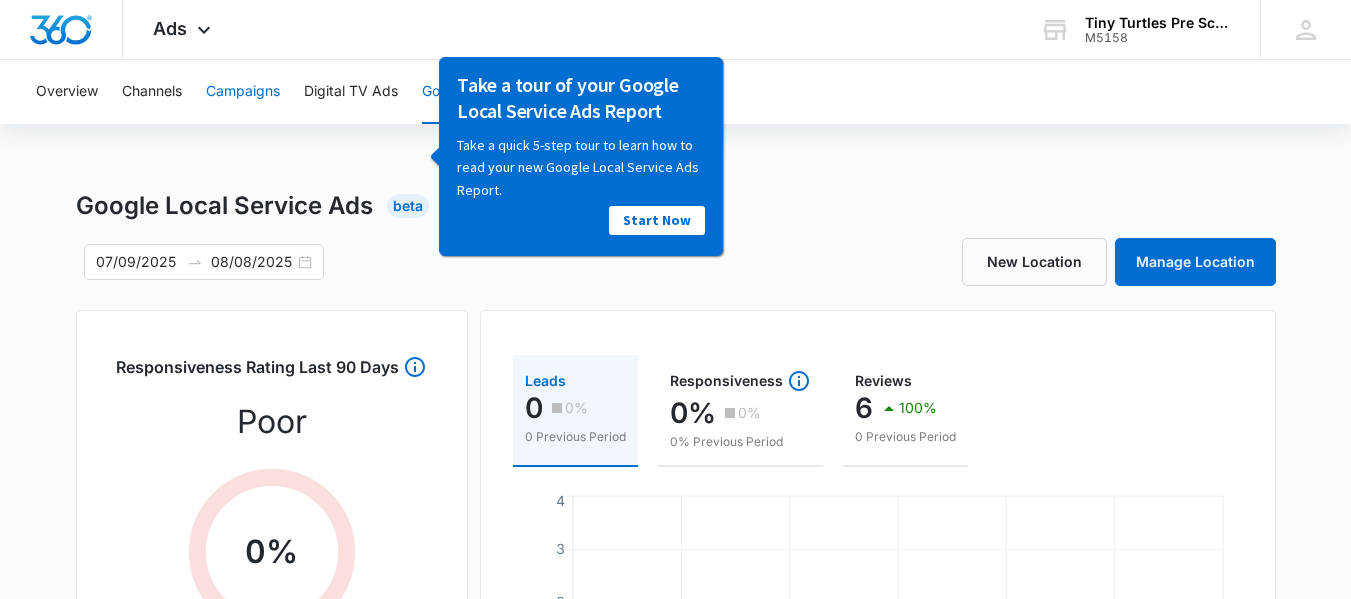 click on "Campaigns" at bounding box center (243, 92) 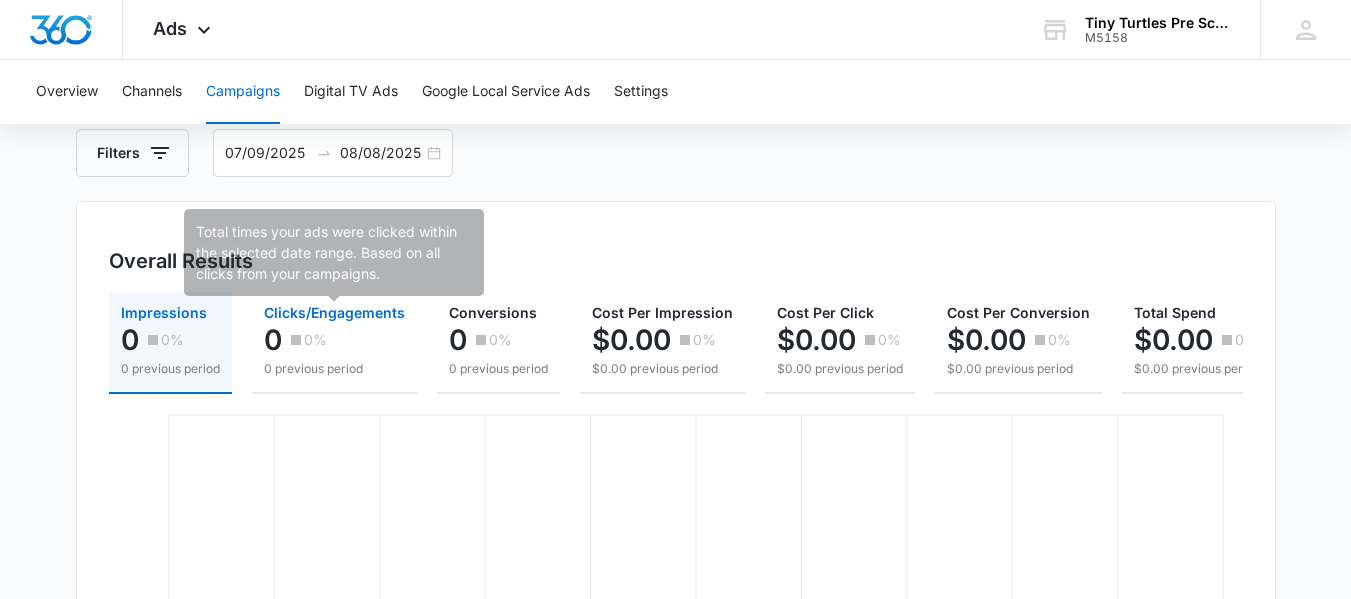 scroll, scrollTop: 7, scrollLeft: 0, axis: vertical 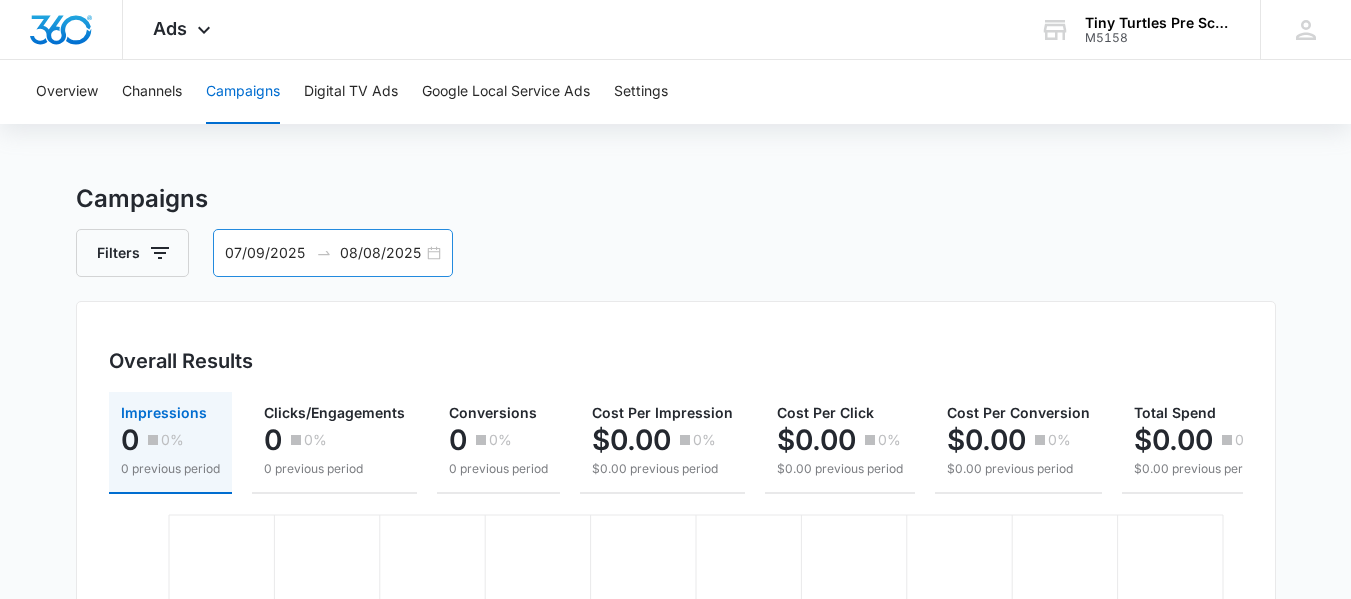 click at bounding box center (324, 253) 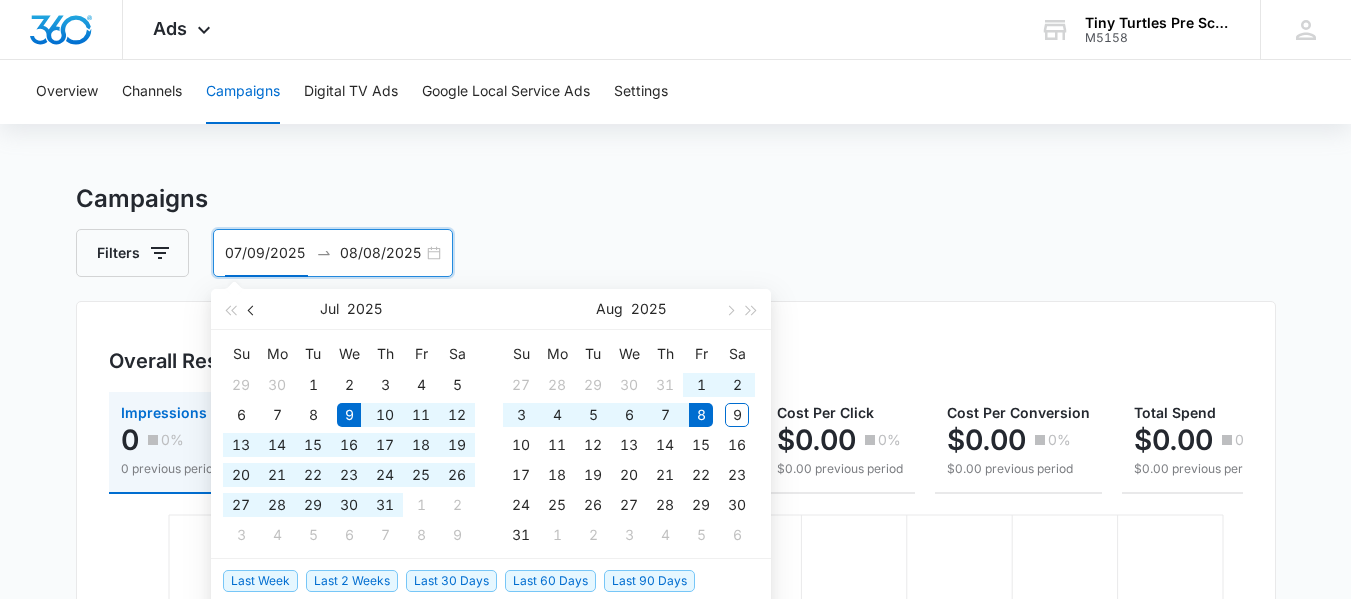 click at bounding box center [253, 310] 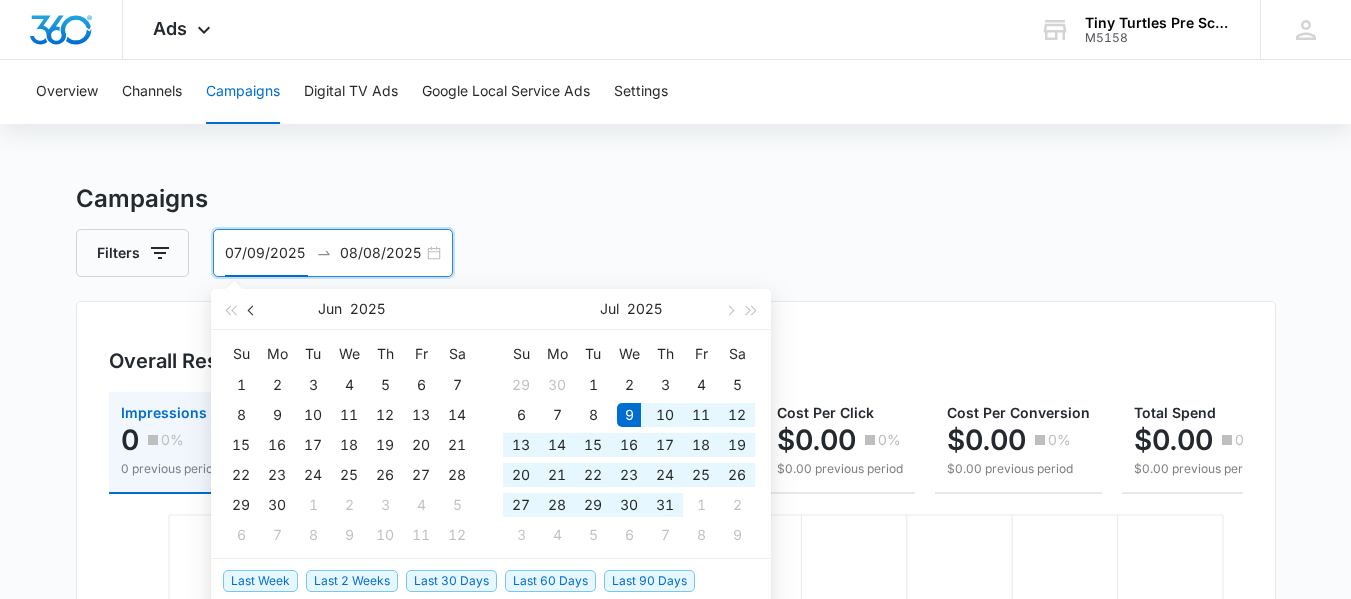 click at bounding box center [253, 310] 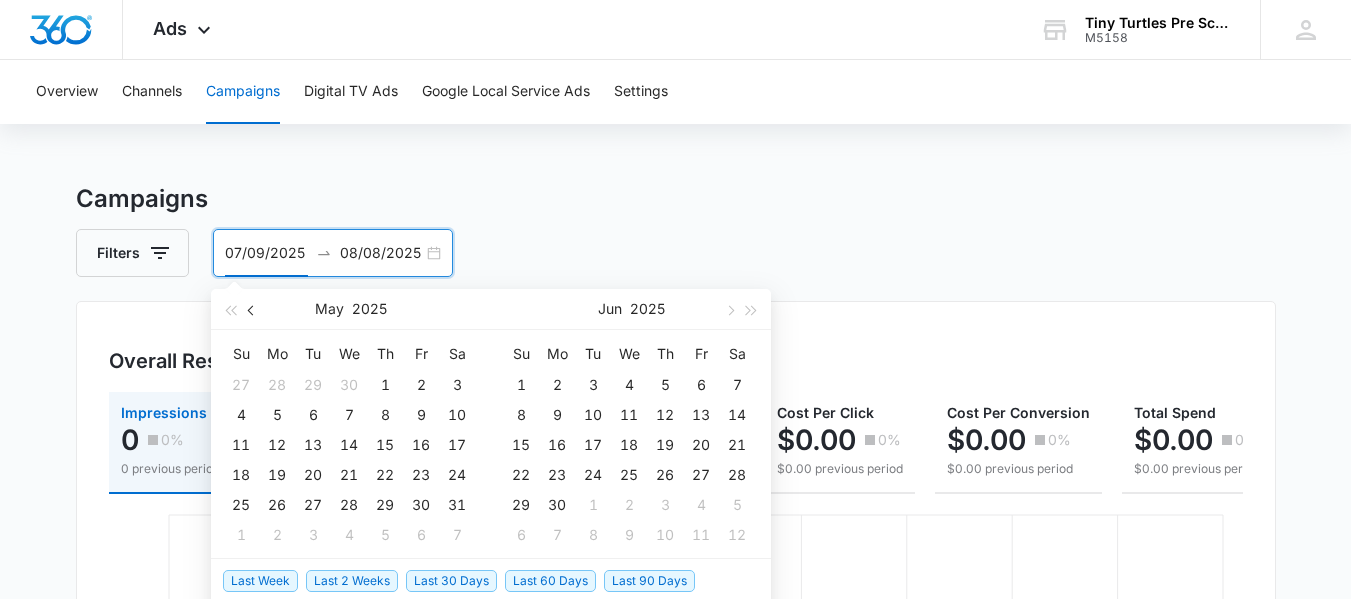 click at bounding box center (252, 309) 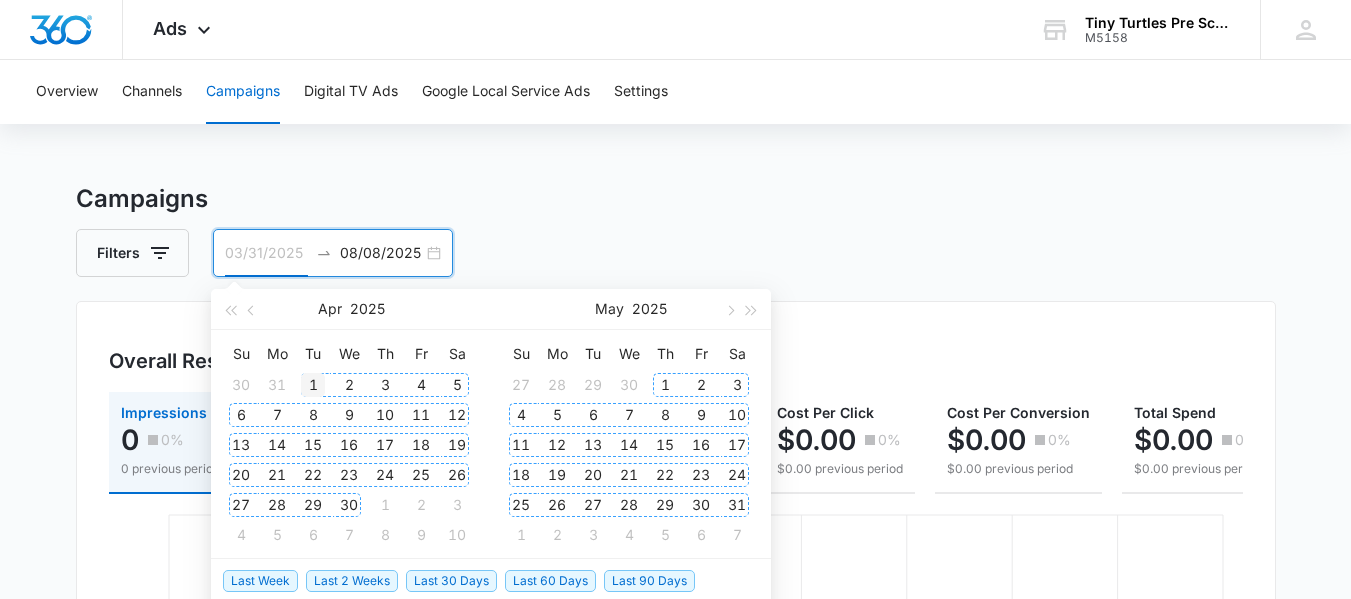 type on "04/01/2025" 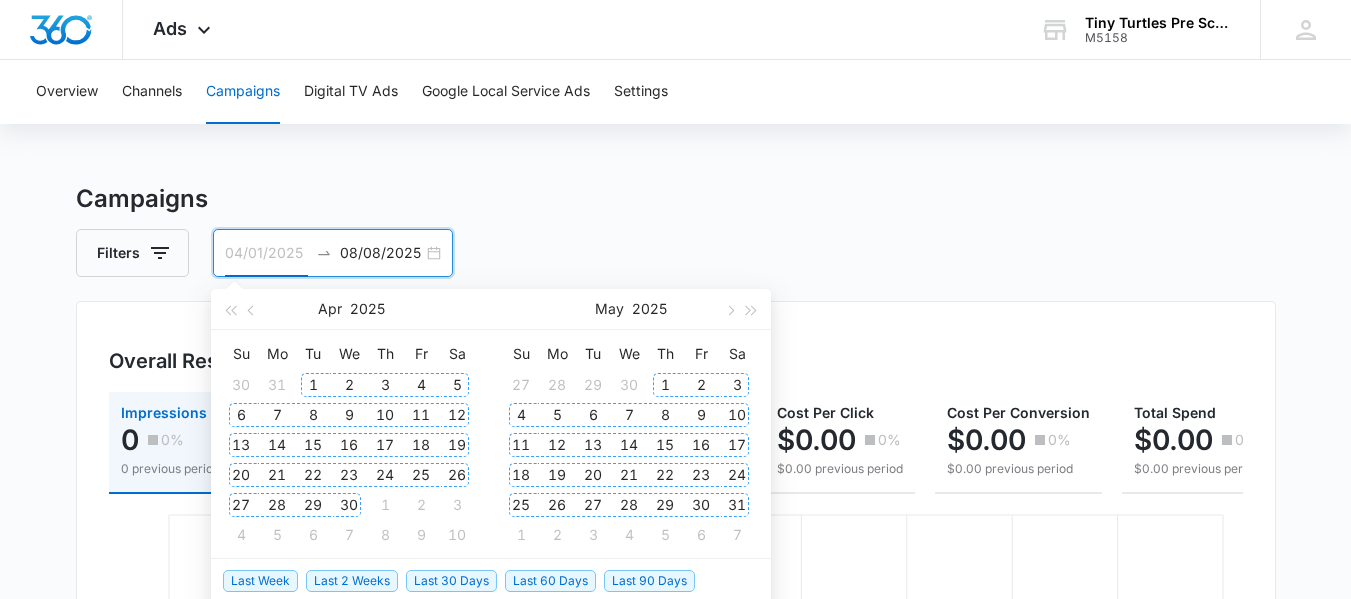 click on "1" at bounding box center (313, 385) 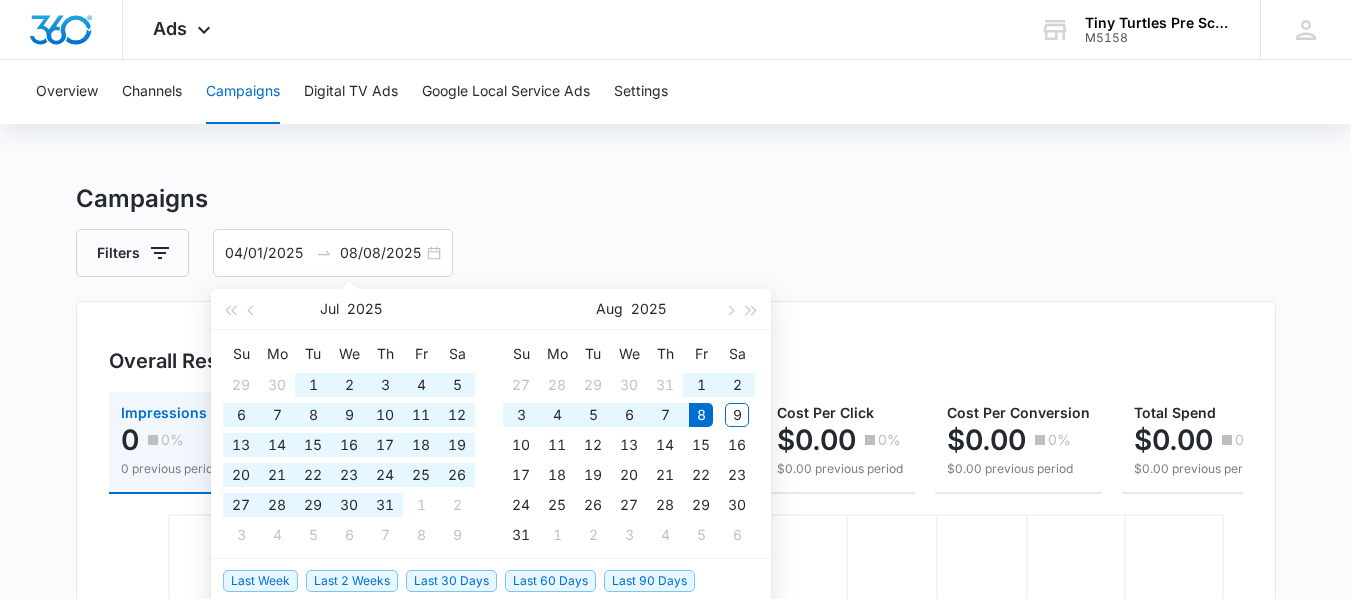 click on "Campaigns Filters 04/01/2025 08/08/2025 Overall Results Impressions 0 0%  0 previous period Clicks/Engagements 0 0%  0 previous period Conversions 0 0%  0 previous period Cost Per Impression $0.00 0%  $0.00 previous period Cost Per Click $0.00 0%  $0.00 previous period Cost Per Conversion $0.00 0%  $0.00 previous period Total Spend $0.00 0%  $0.00 previous period Apr 10 Apr 22 May 4 May 16 May 29 Jun 11 Jun 23 Jul 4 Jul 15 Jul 27 Aug 8 Campaigns List Filters Campaign Impressions Clicks/Engagements Conversions Budget Total Spend Totals 0 ( $0.00  ea) 0 ( $0.00  ea) 0 ( $0.00  ea) $0.00   $0.00 Spend Jul 2025 Su Mo Tu We Th Fr Sa 29 30 1 2 3 4 5 6 7 8 9 10 11 12 13 14 15 16 17 18 19 20 21 22 23 24 25 26 27 28 29 30 31 1 2 3 4 5 6 7 8 9 Aug 2025 Su Mo Tu We Th Fr Sa 27 28 29 30 31 1 2 3 4 5 6 7 8 9 10 11 12 13 14 15 16 17 18 19 20 21 22 23 24 25 26 27 28 29 30 31 1 2 3 4 5 6 Last  Week Last 2 Weeks Last 30 Days Last 60 Days Last 90 Days Last 180 Days Month to Date Year to Date" at bounding box center (676, 682) 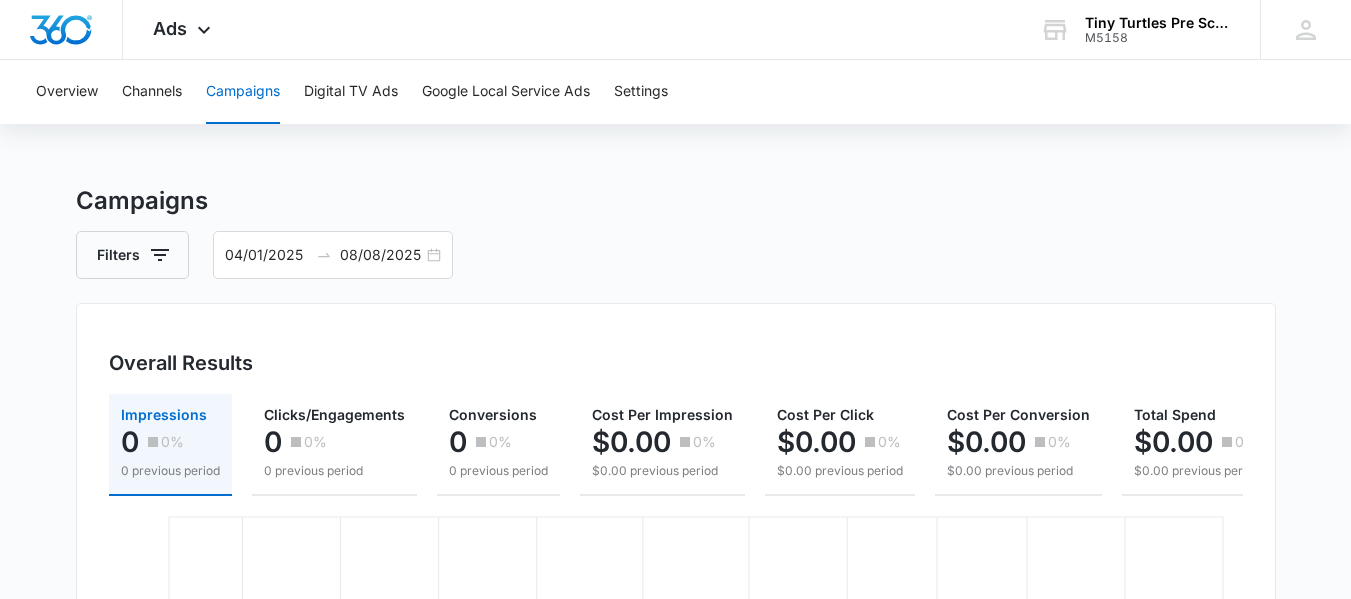 scroll, scrollTop: 0, scrollLeft: 0, axis: both 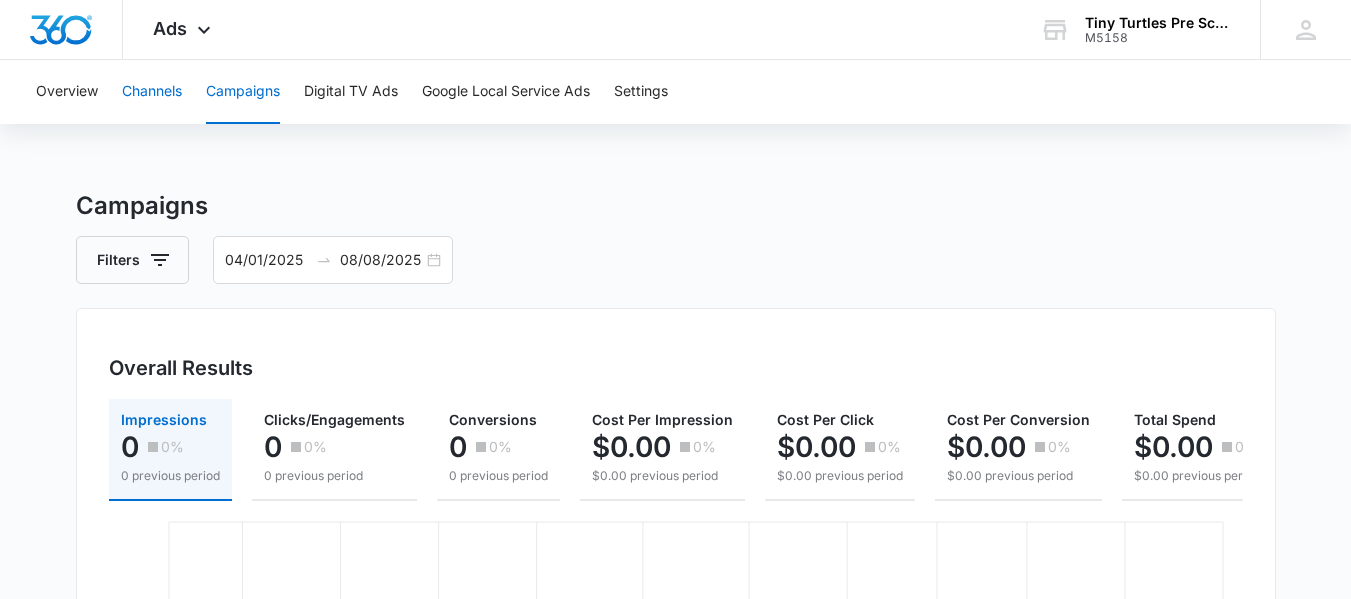 click on "Channels" at bounding box center [152, 92] 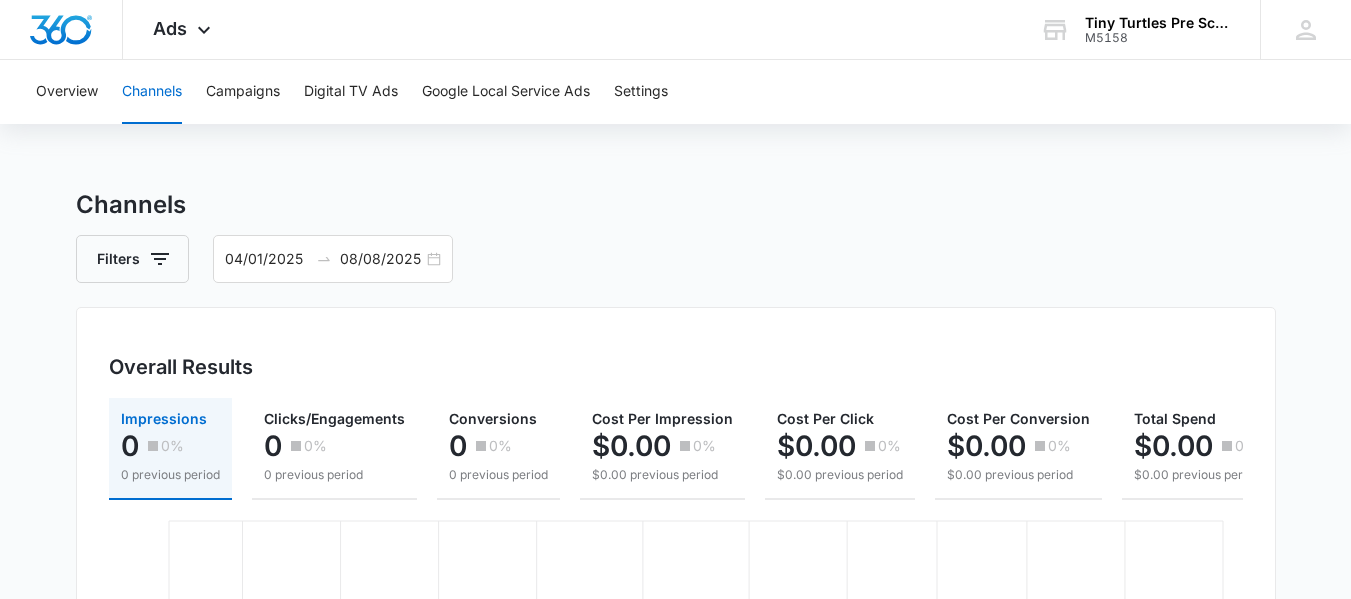 scroll, scrollTop: 0, scrollLeft: 0, axis: both 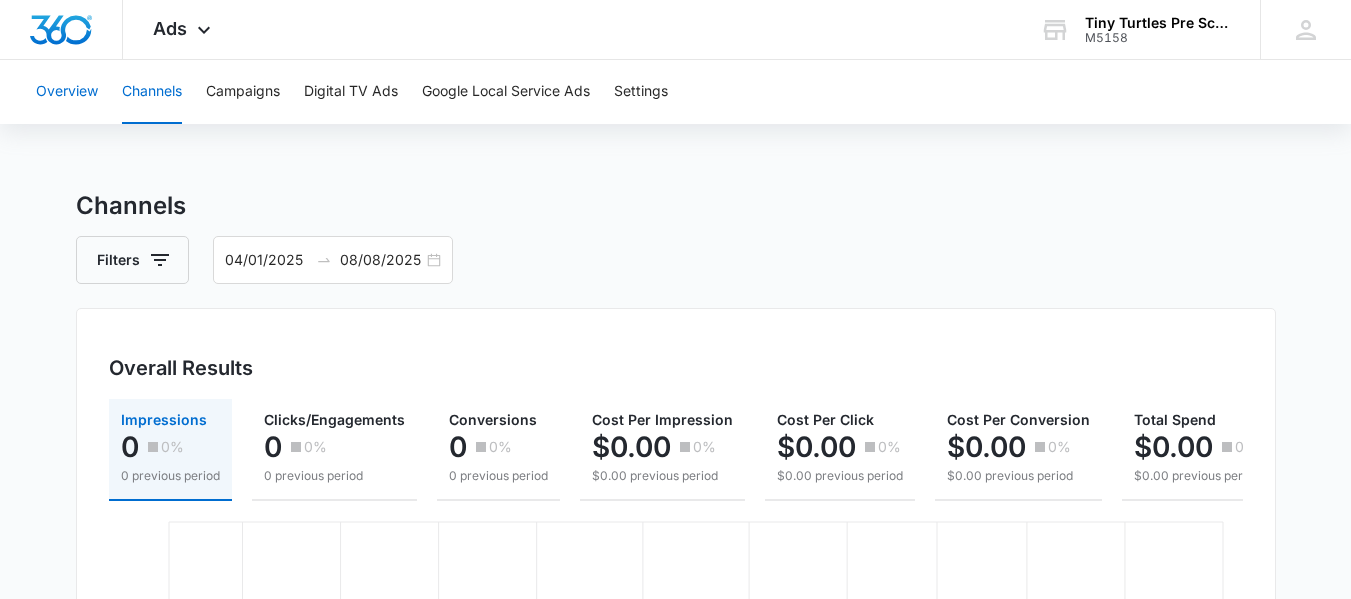click on "Overview" at bounding box center [67, 92] 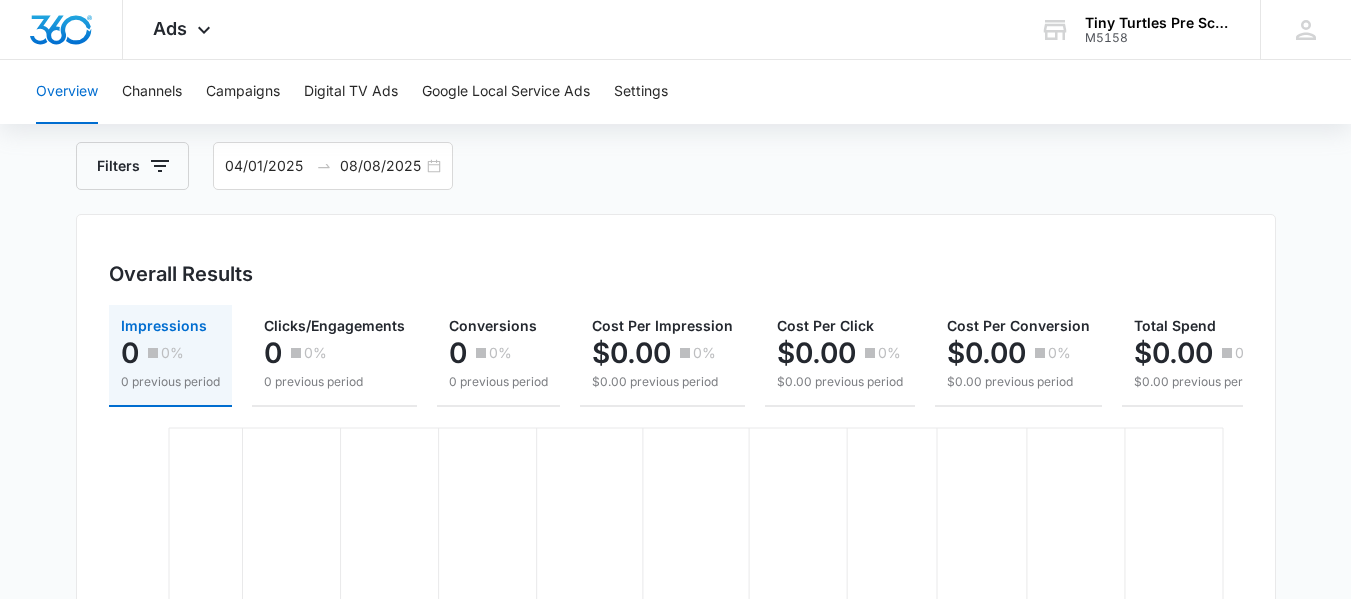 scroll, scrollTop: 0, scrollLeft: 0, axis: both 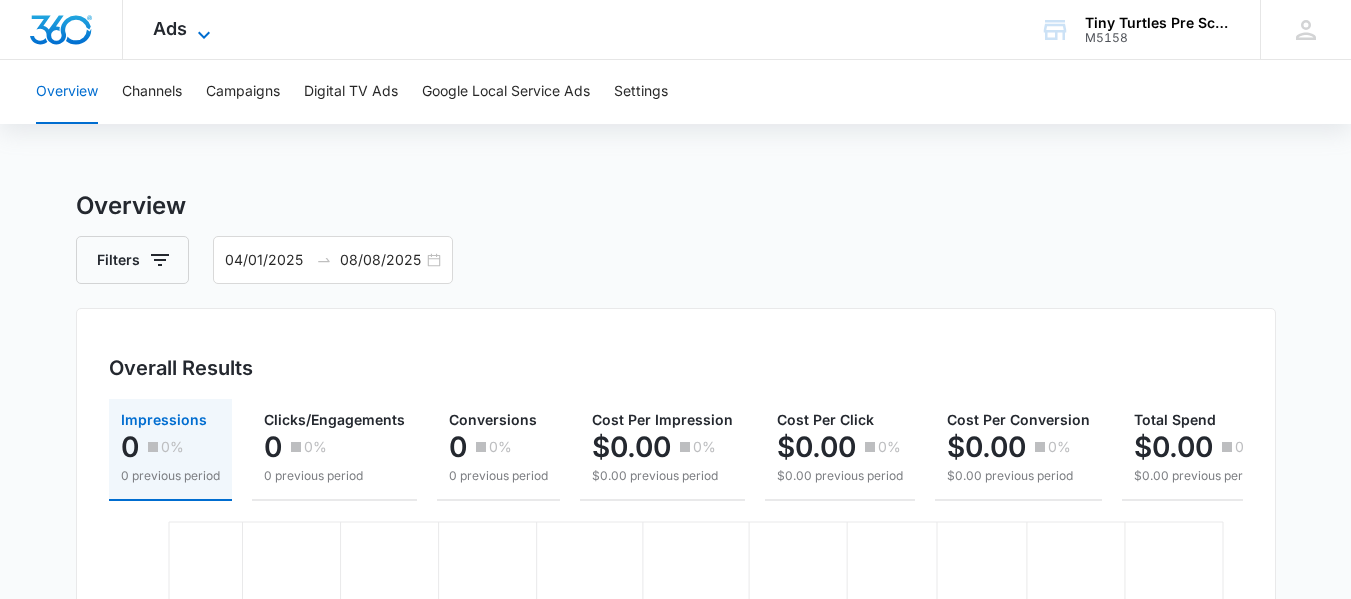 click 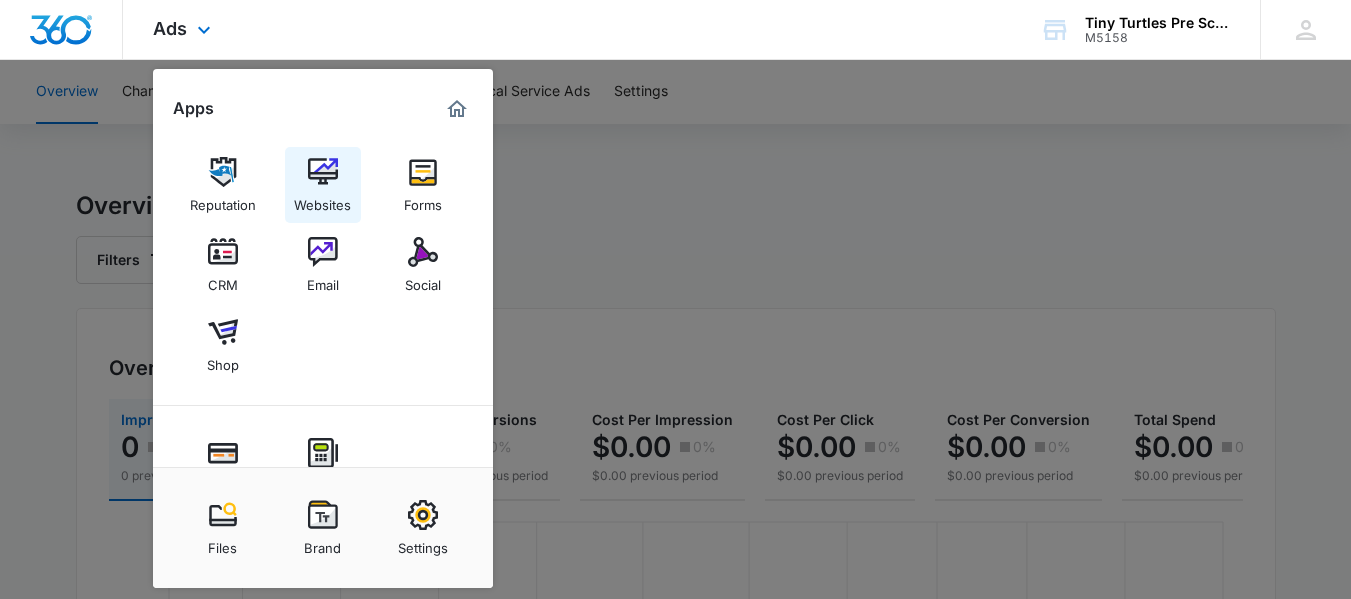 click at bounding box center (323, 172) 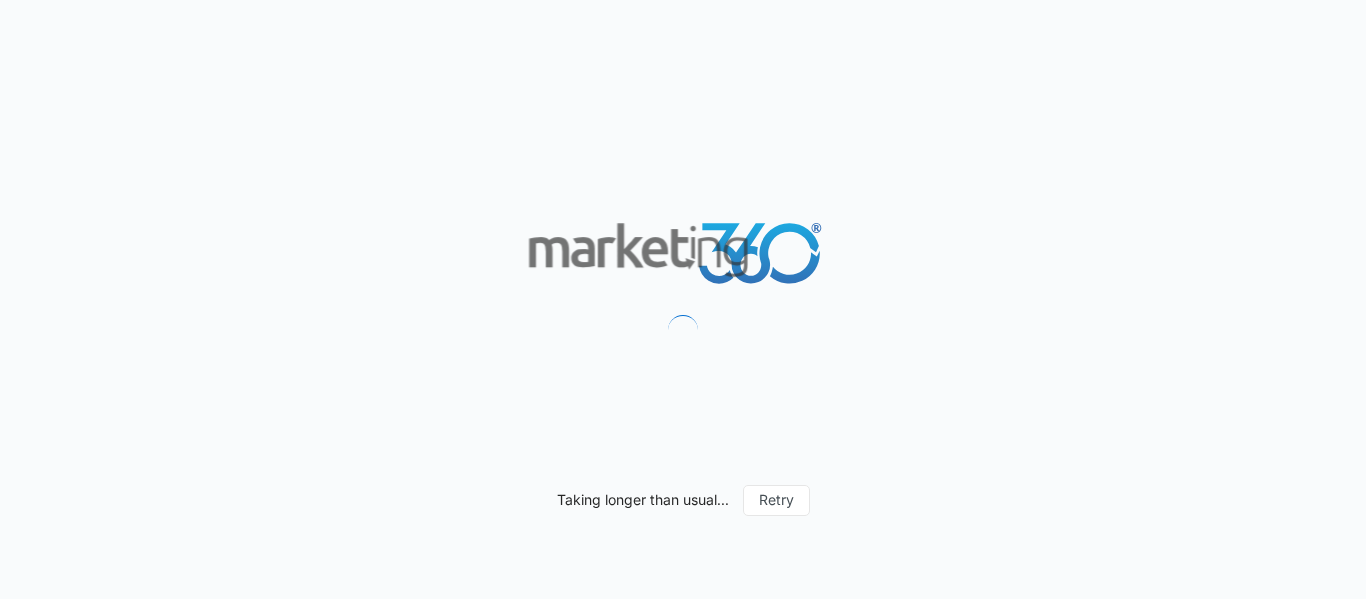 scroll, scrollTop: 0, scrollLeft: 0, axis: both 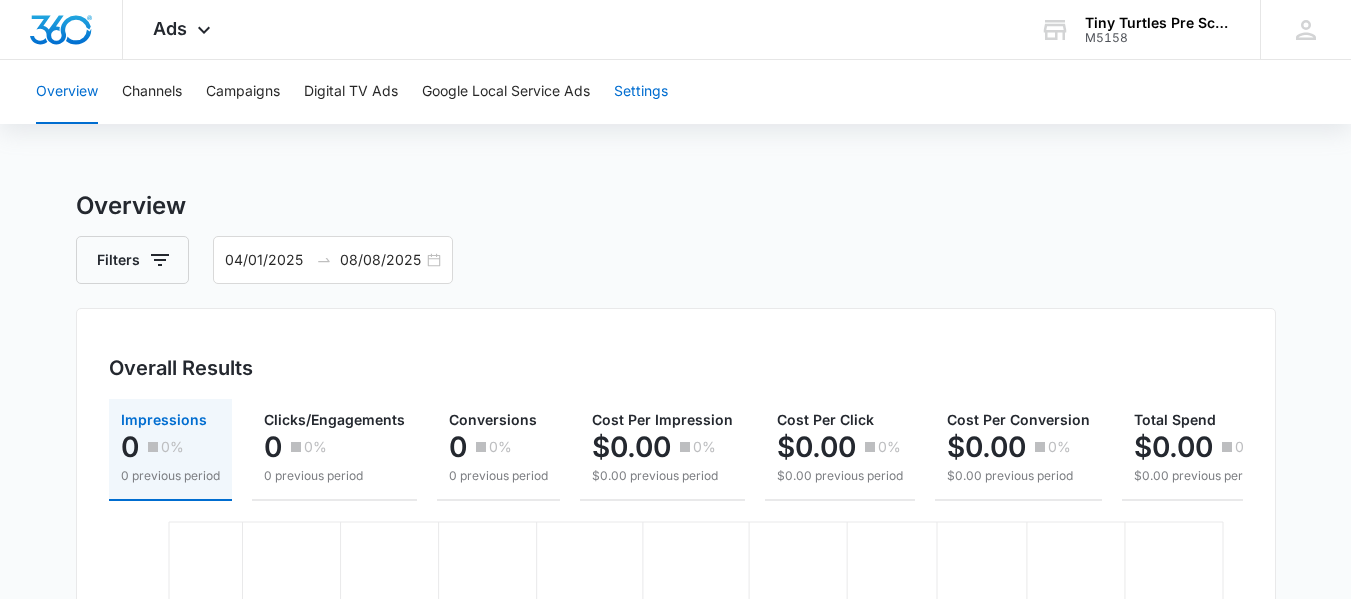 click on "Settings" at bounding box center [641, 92] 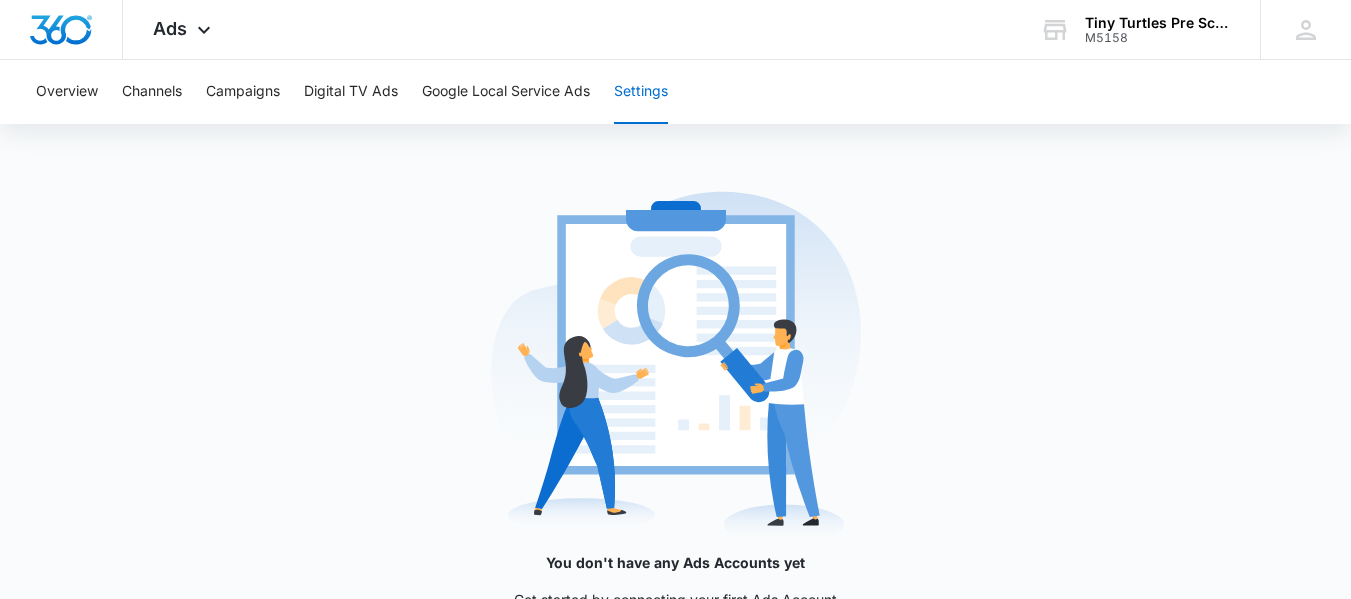 scroll, scrollTop: 0, scrollLeft: 0, axis: both 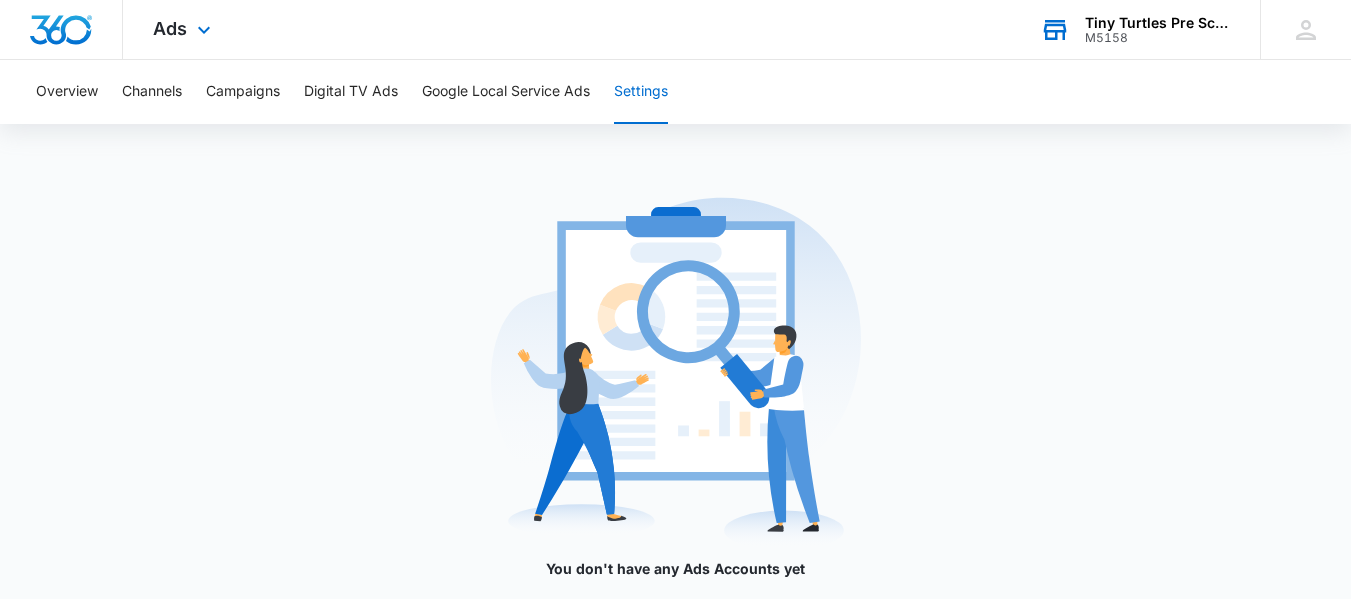 click on "M5158" at bounding box center (1158, 38) 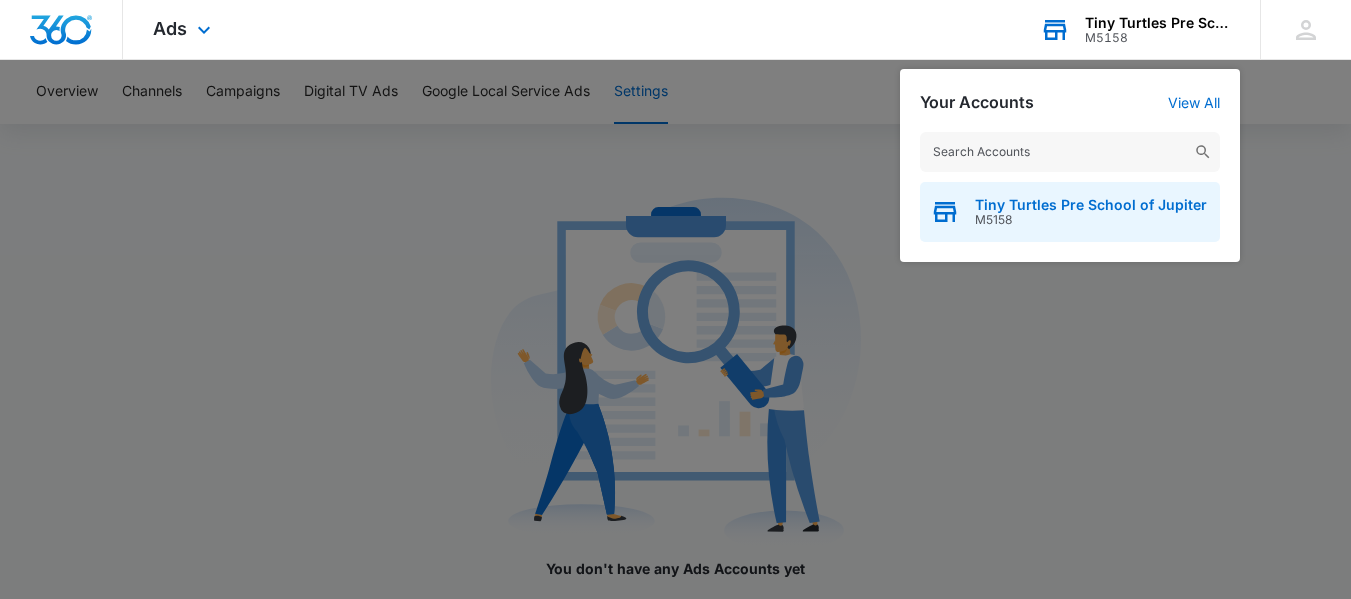 click on "Tiny Turtles Pre School of Jupiter" at bounding box center (1091, 205) 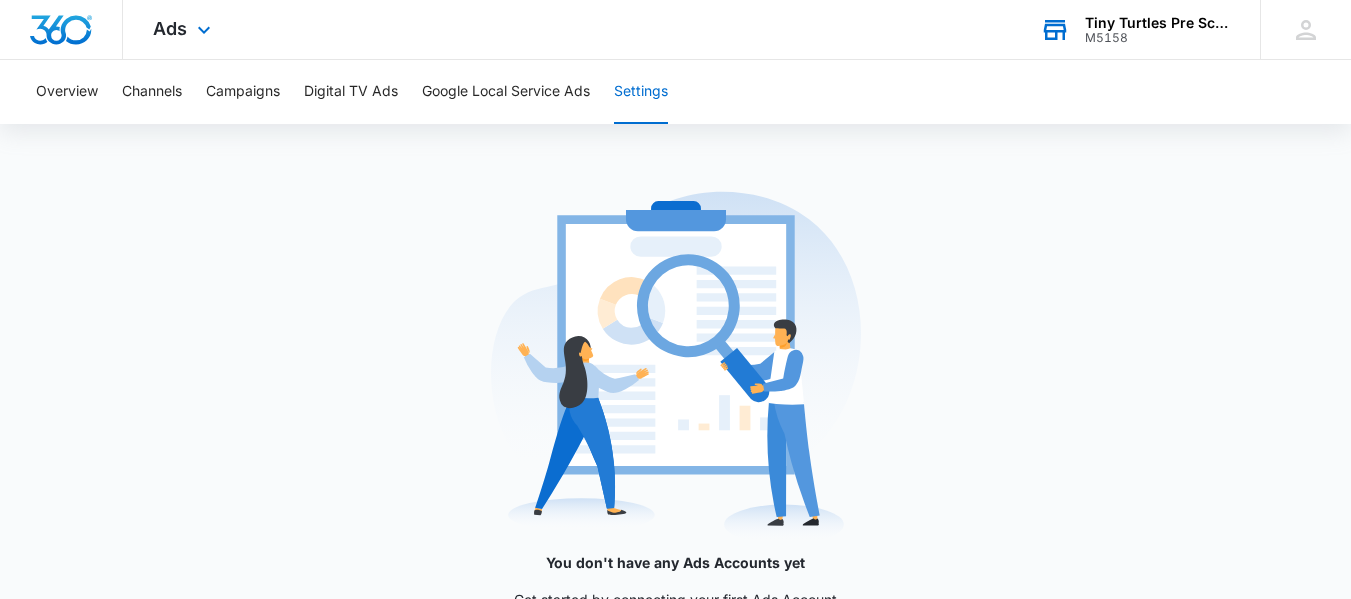 scroll, scrollTop: 105, scrollLeft: 0, axis: vertical 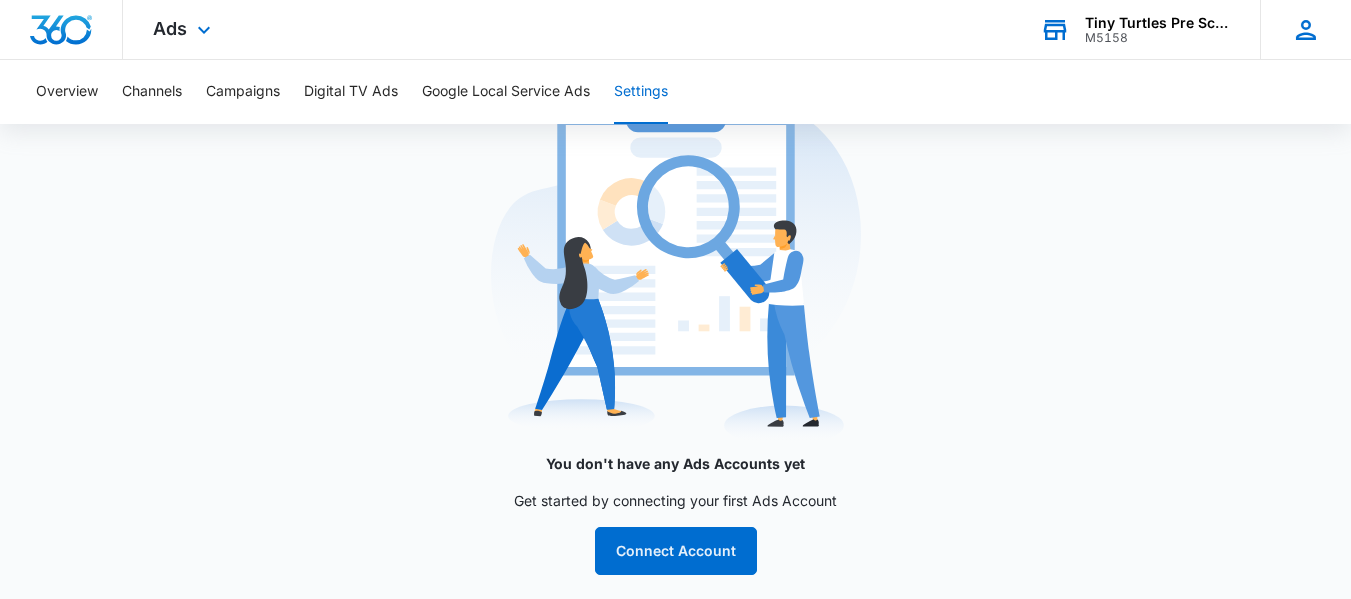 click 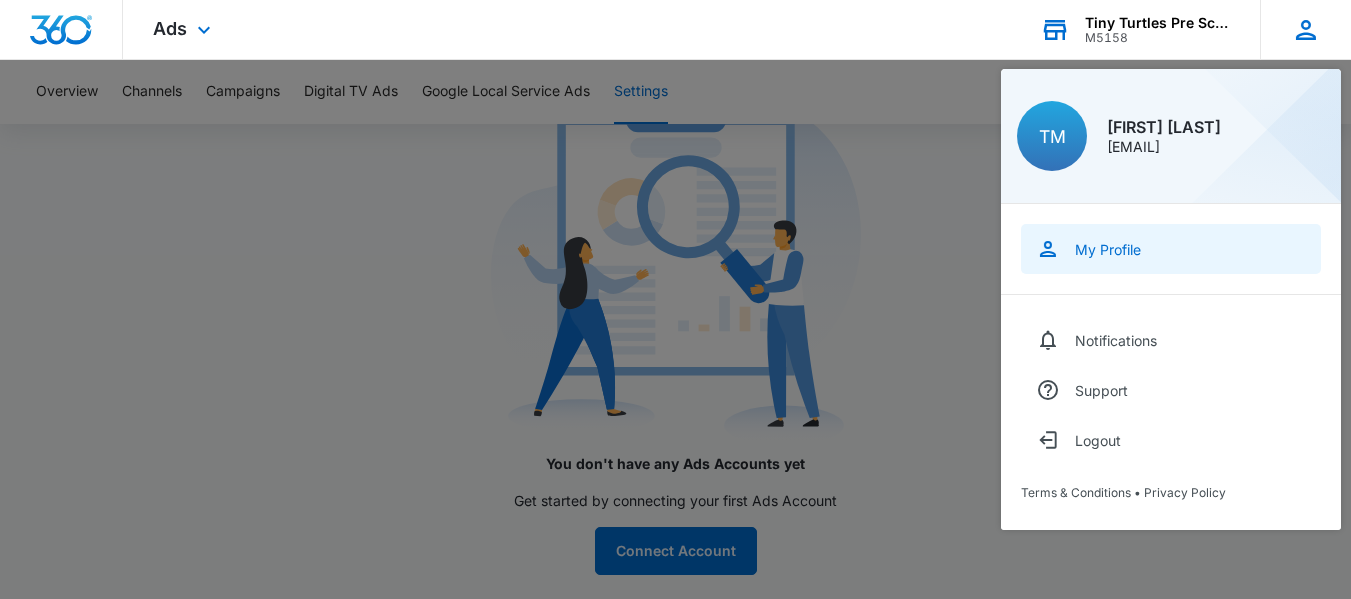 click on "My Profile" at bounding box center (1108, 249) 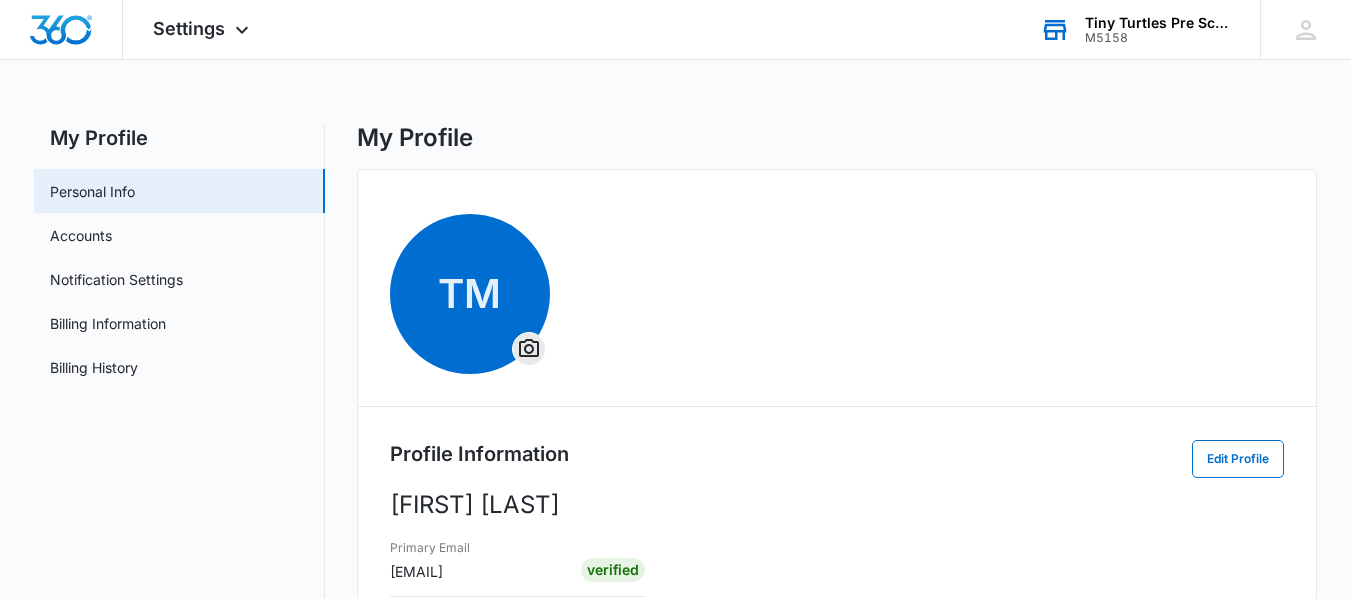 scroll, scrollTop: 0, scrollLeft: 0, axis: both 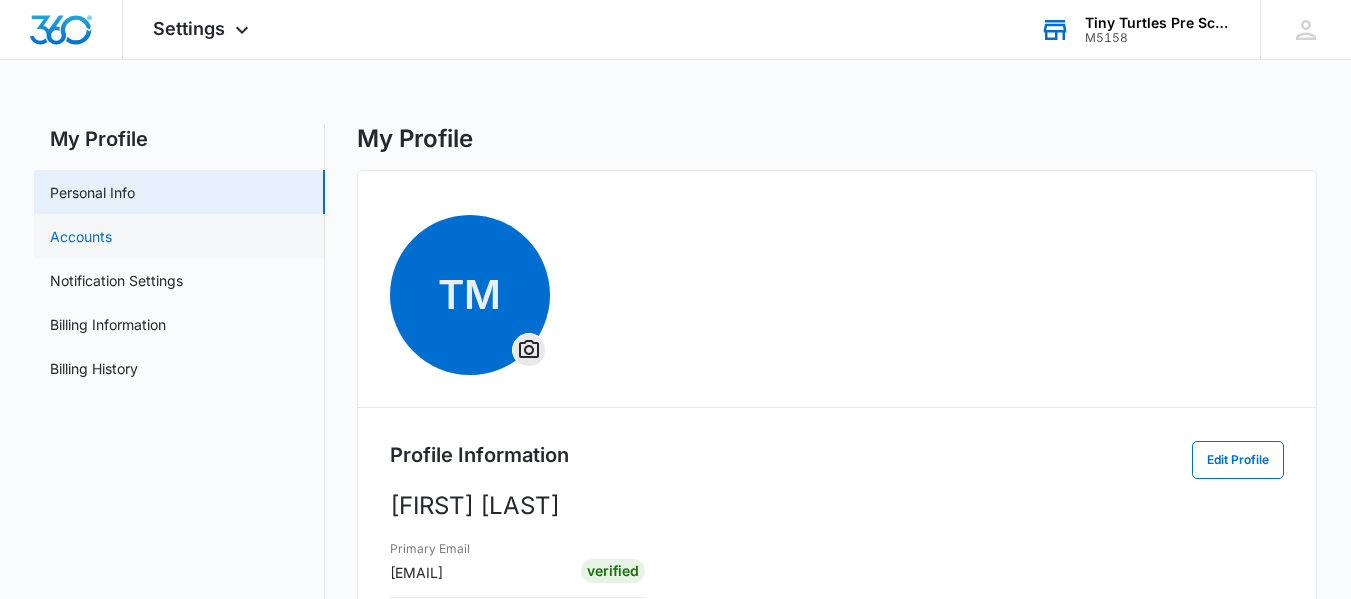 click on "Accounts" at bounding box center (81, 236) 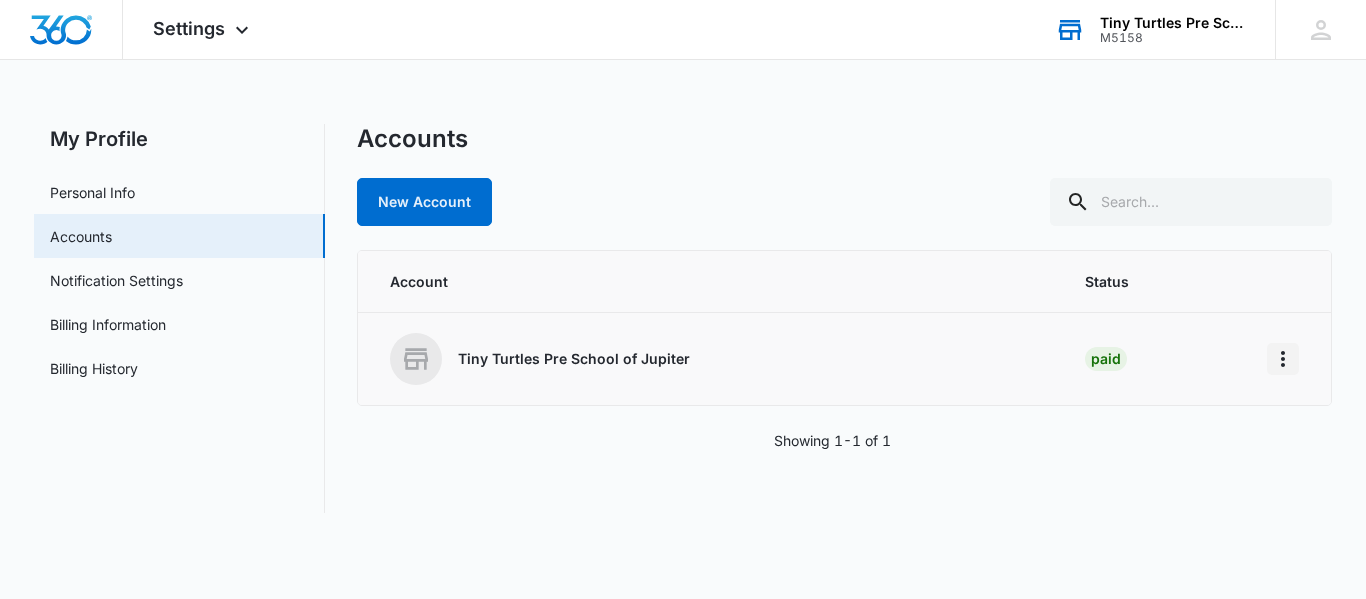click 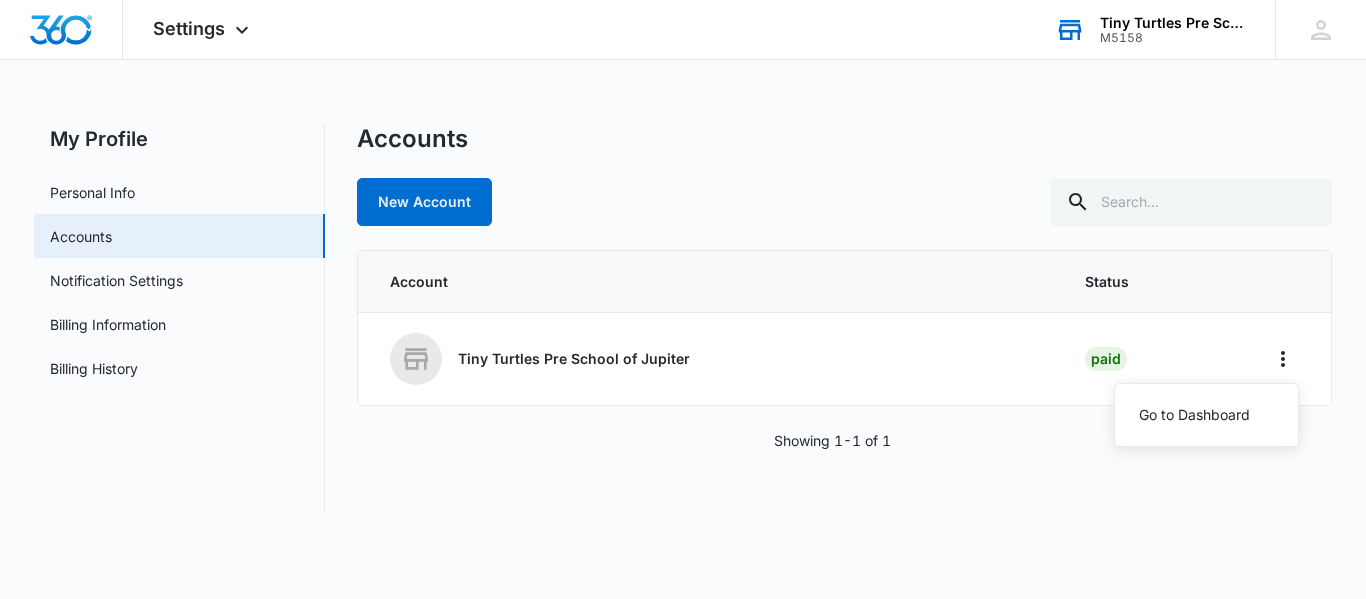 click on "New Account" at bounding box center [844, 202] 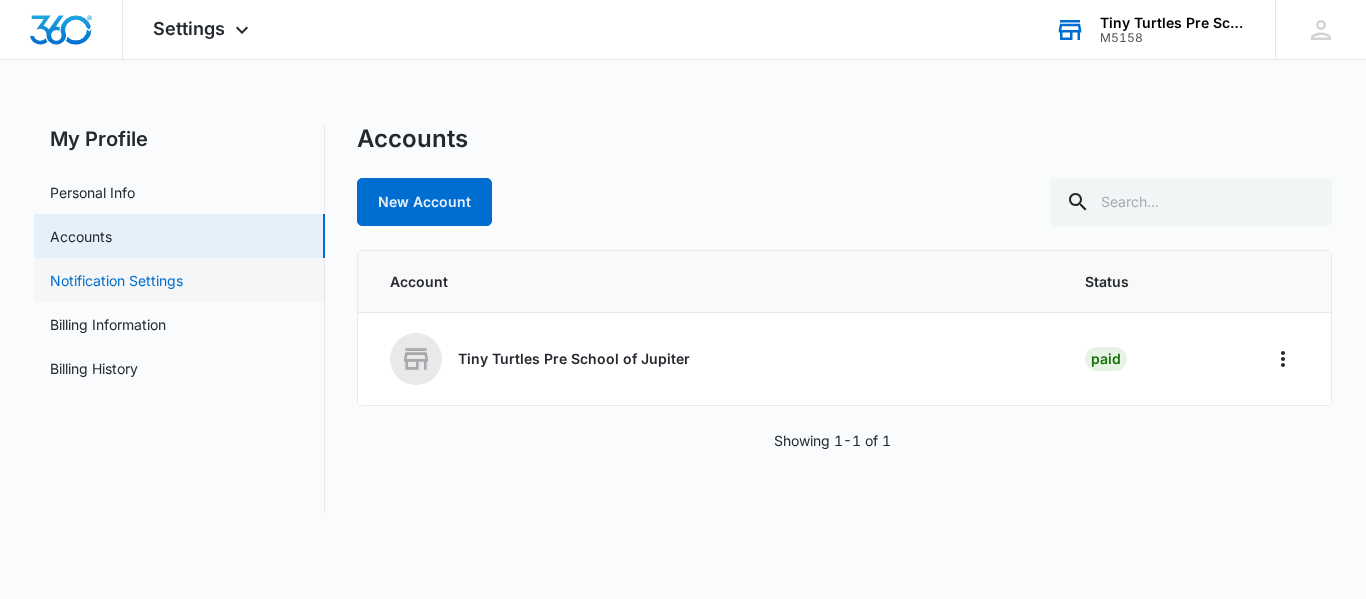 click on "Notification Settings" at bounding box center [116, 280] 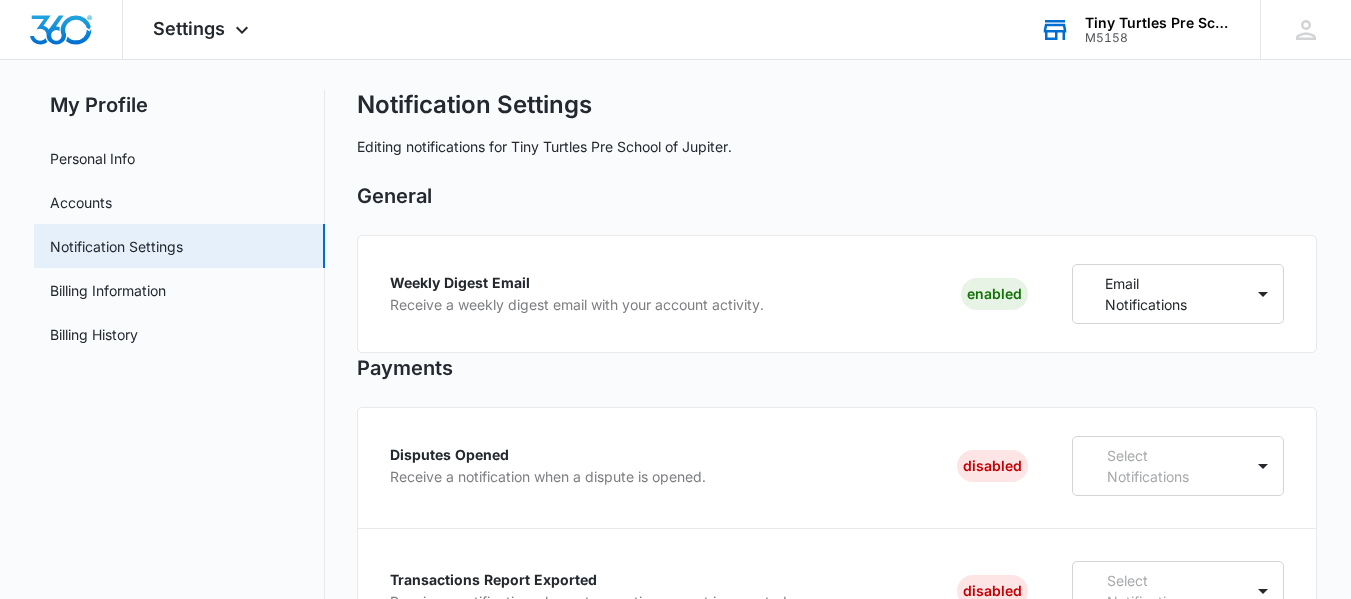 scroll, scrollTop: 0, scrollLeft: 0, axis: both 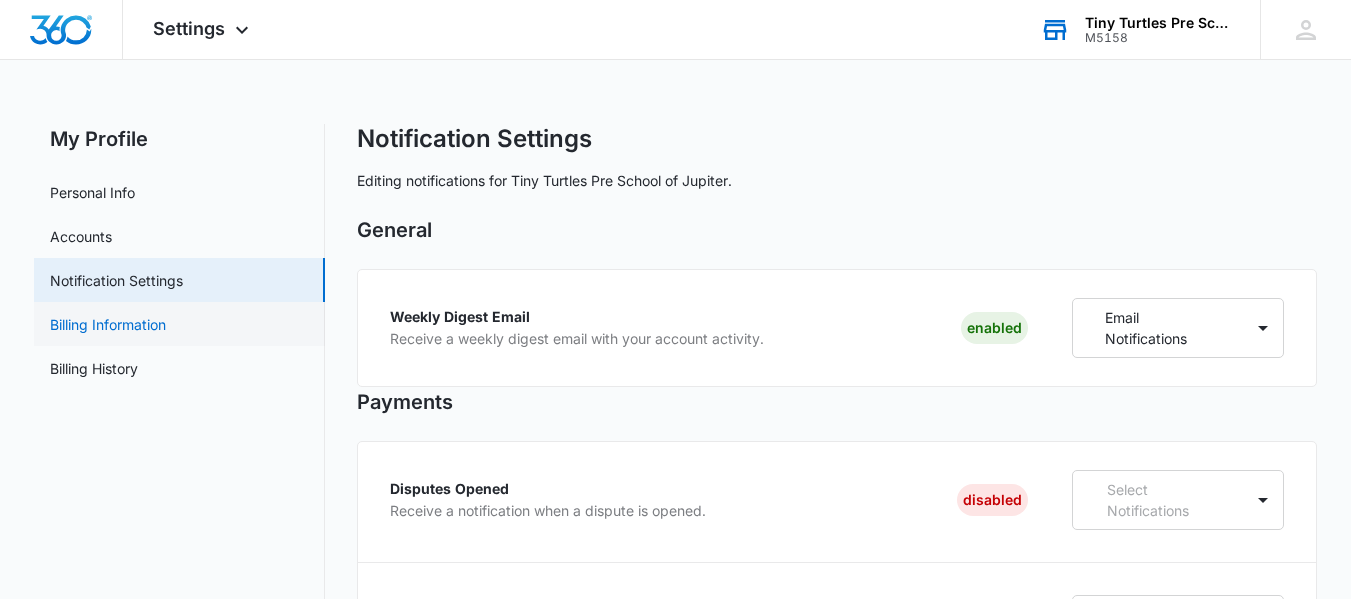 click on "Billing Information" at bounding box center [108, 324] 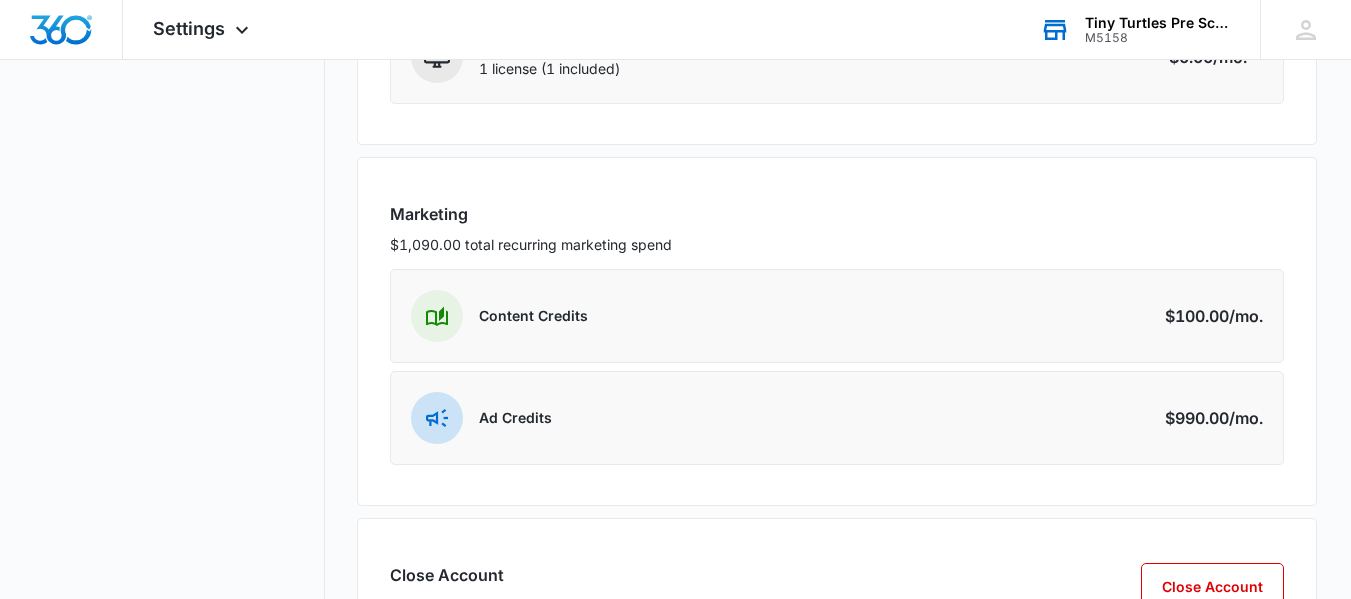 scroll, scrollTop: 568, scrollLeft: 0, axis: vertical 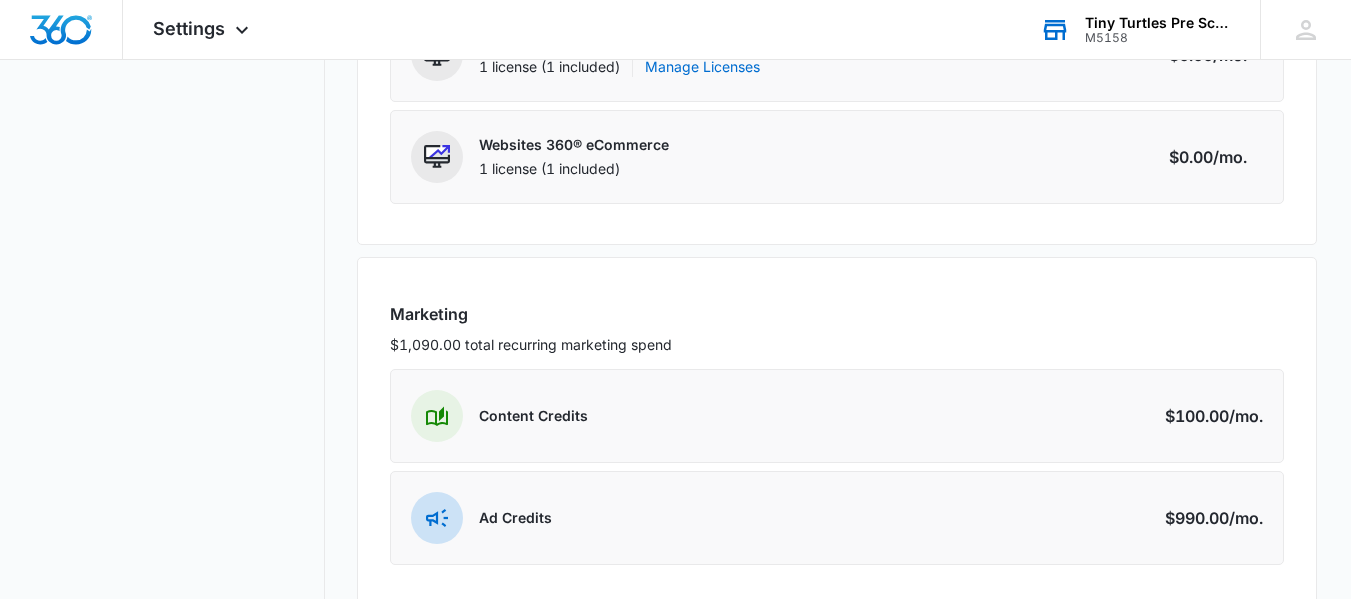 click on "$1,090.00 total recurring marketing spend" at bounding box center (837, 344) 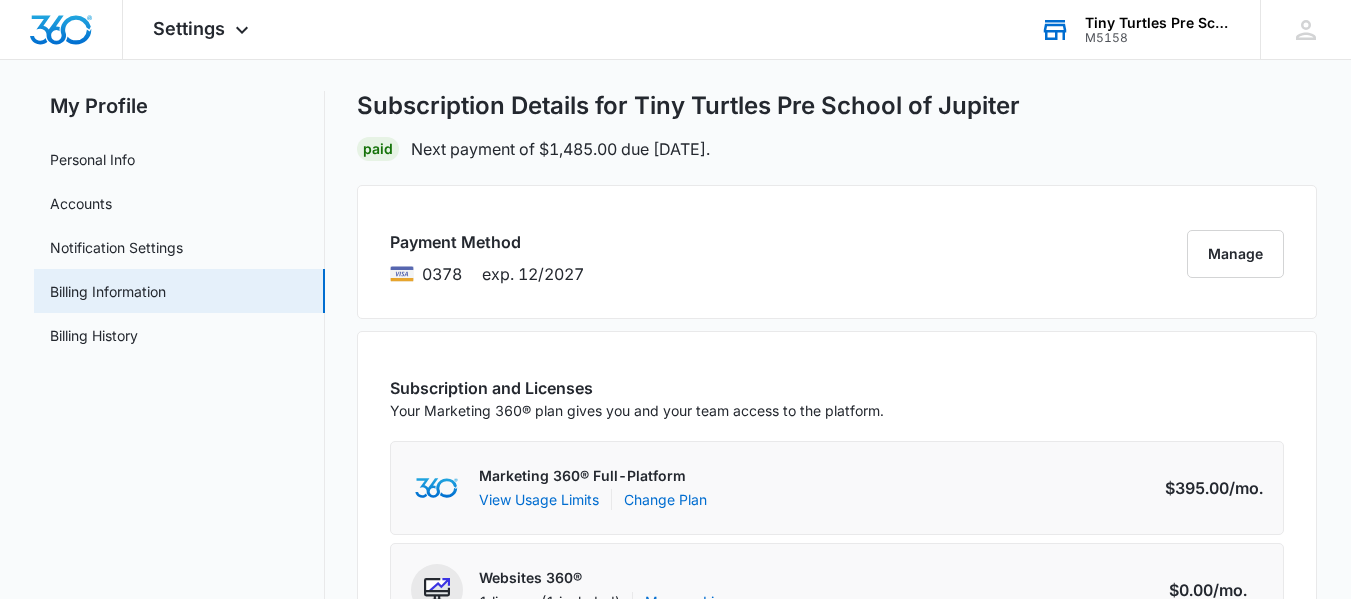 scroll, scrollTop: 0, scrollLeft: 0, axis: both 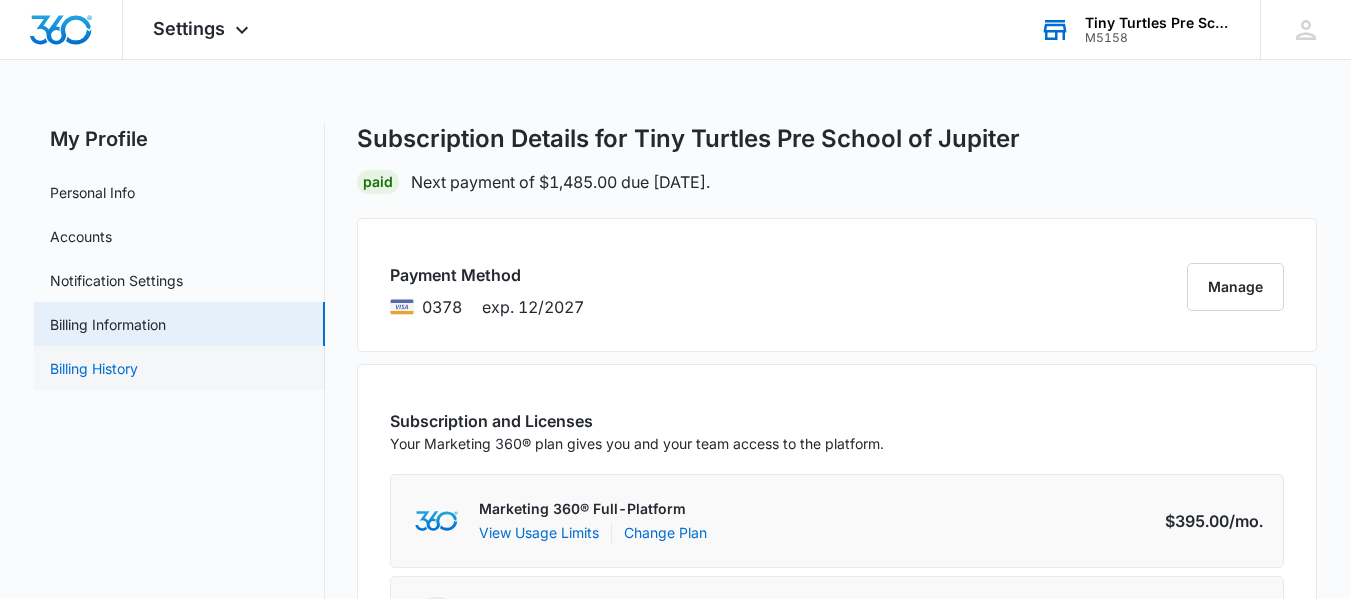 click on "Billing History" at bounding box center [94, 368] 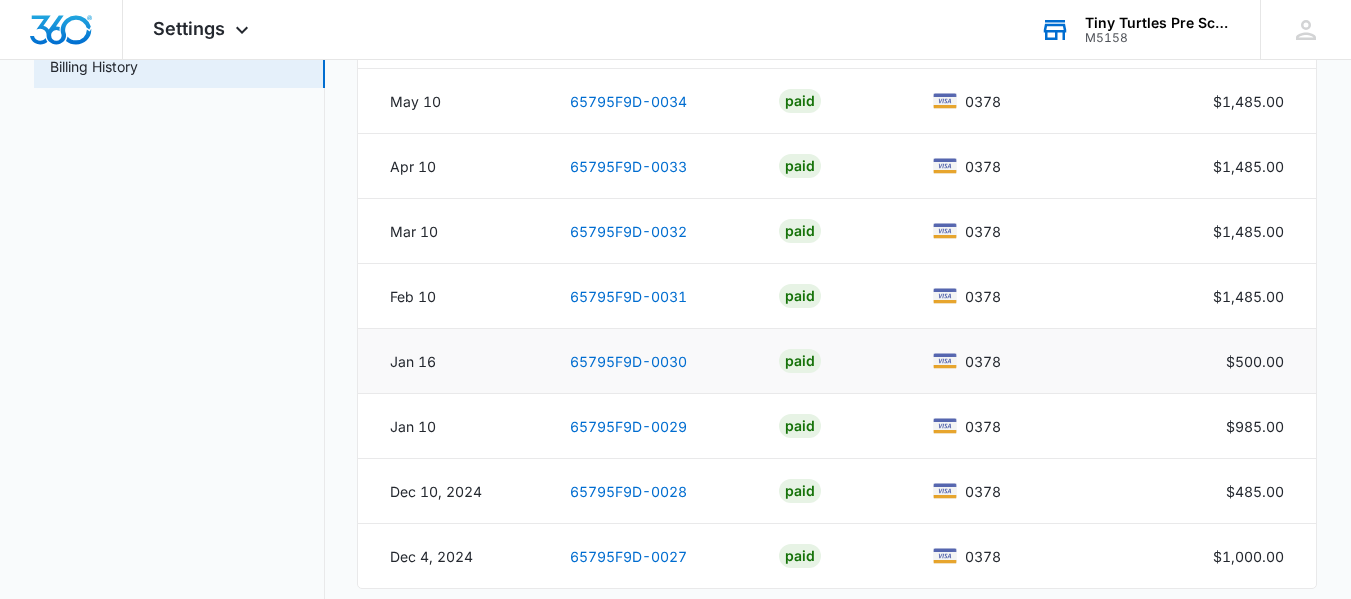 scroll, scrollTop: 402, scrollLeft: 0, axis: vertical 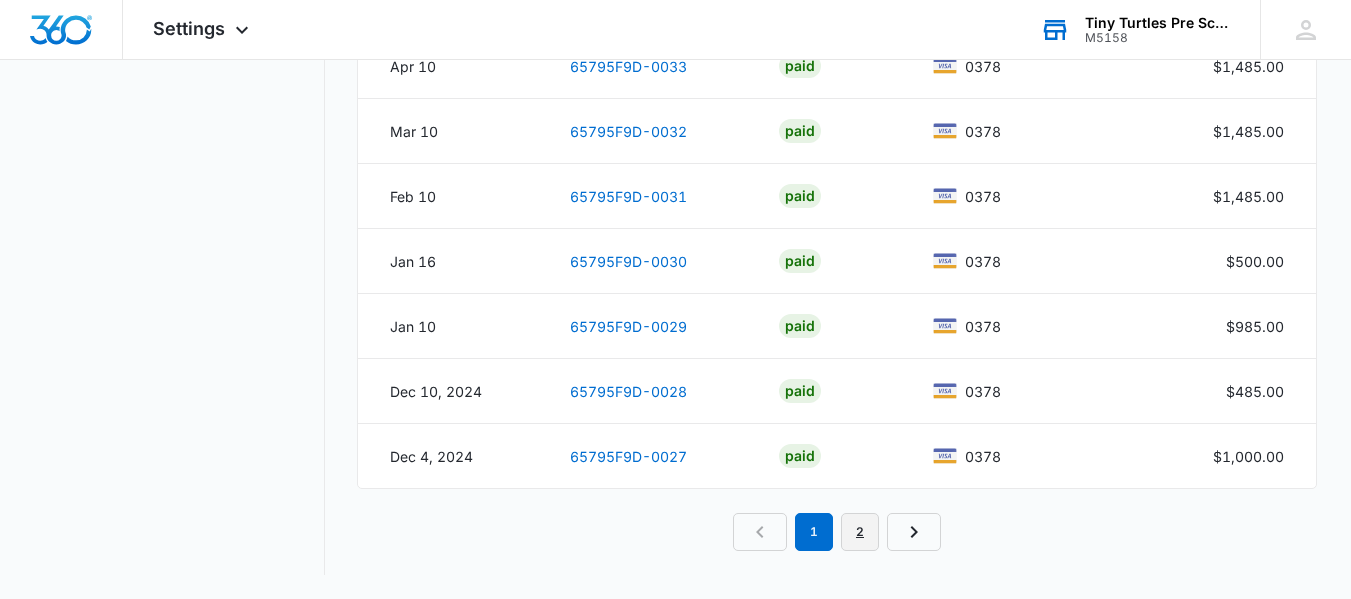 click on "2" at bounding box center [860, 532] 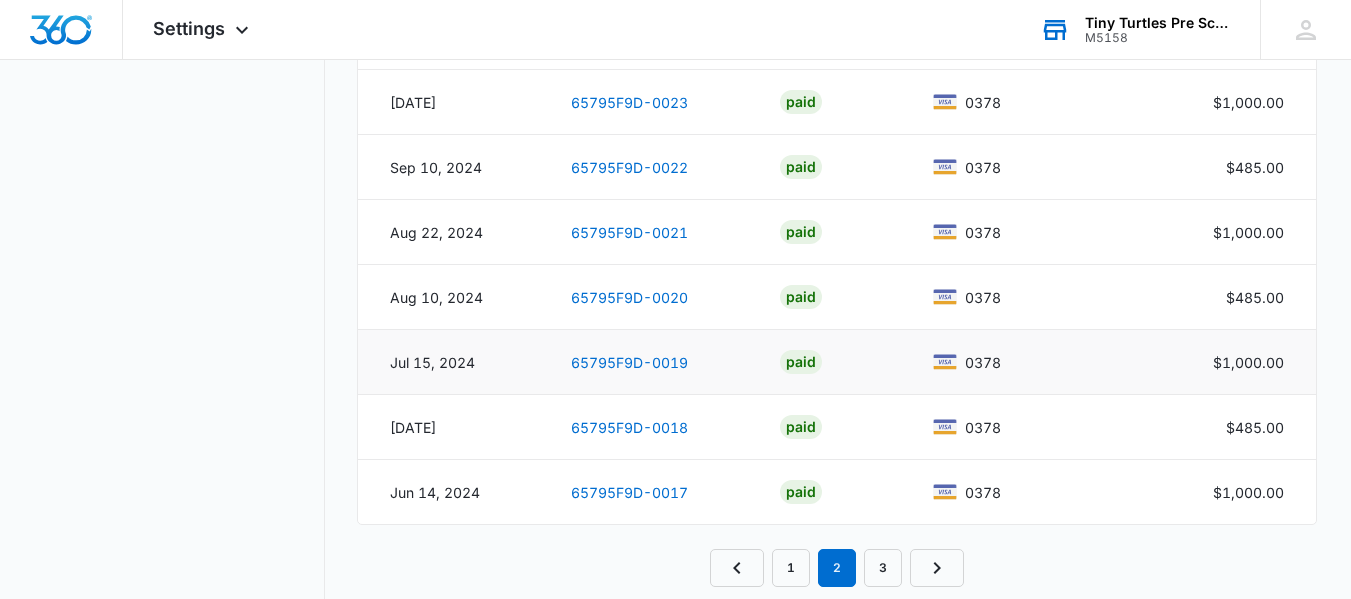 scroll, scrollTop: 402, scrollLeft: 0, axis: vertical 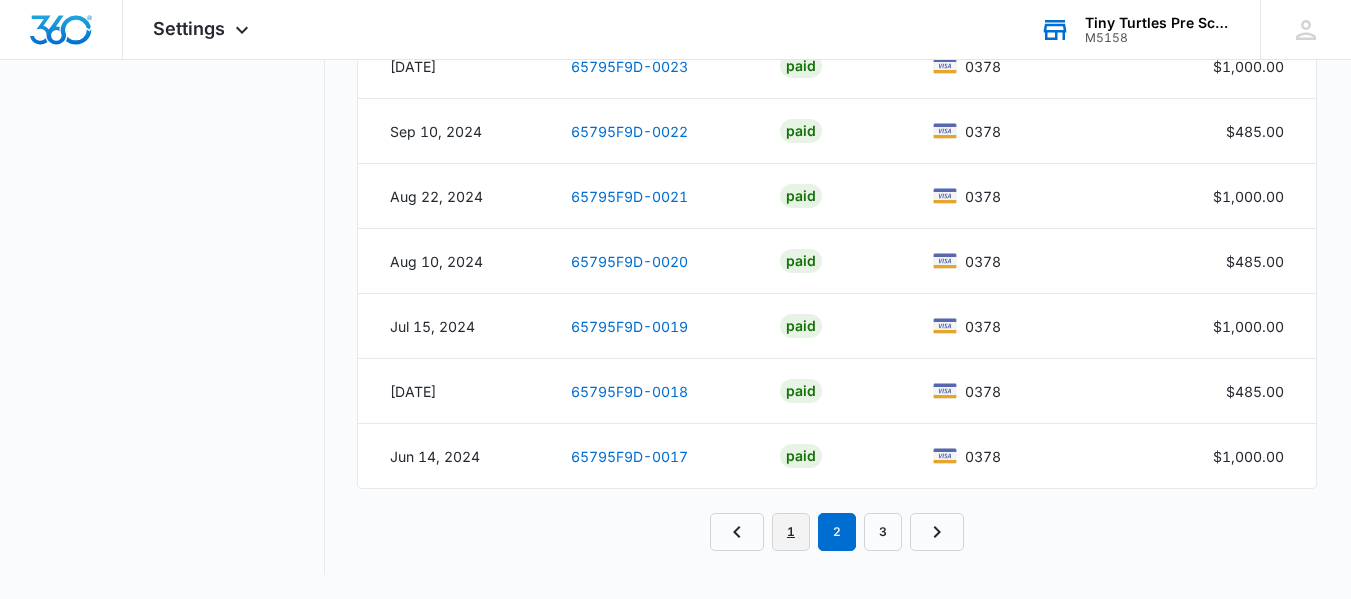click on "1" at bounding box center (791, 532) 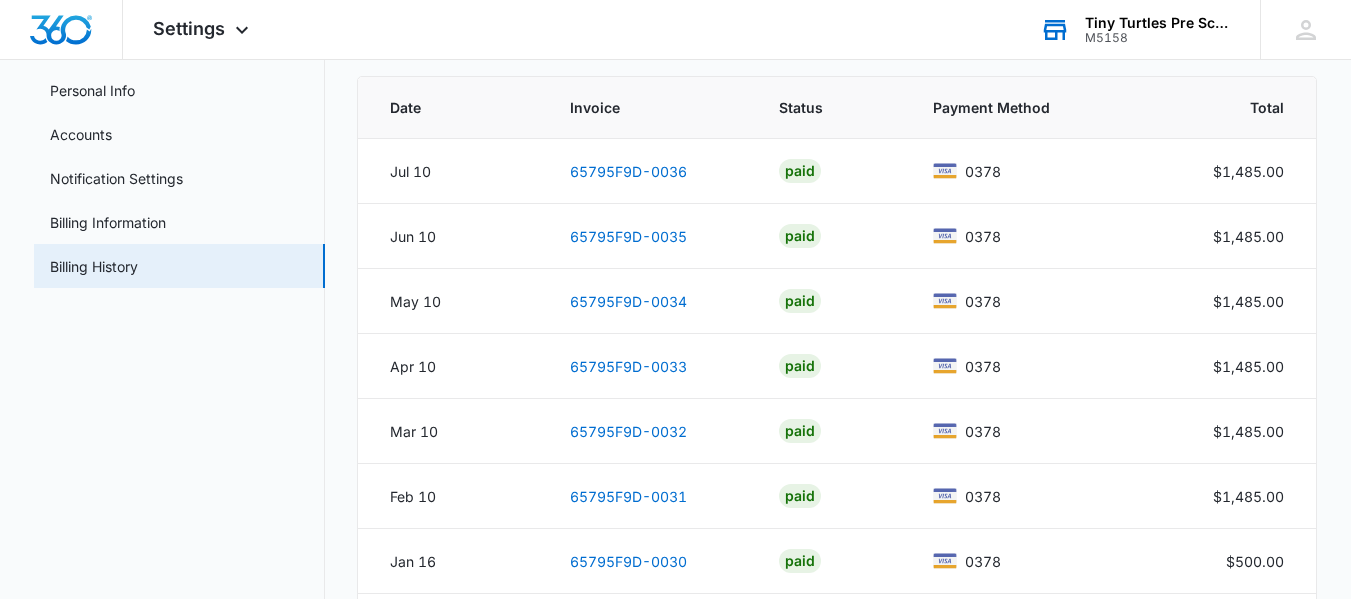 scroll, scrollTop: 2, scrollLeft: 0, axis: vertical 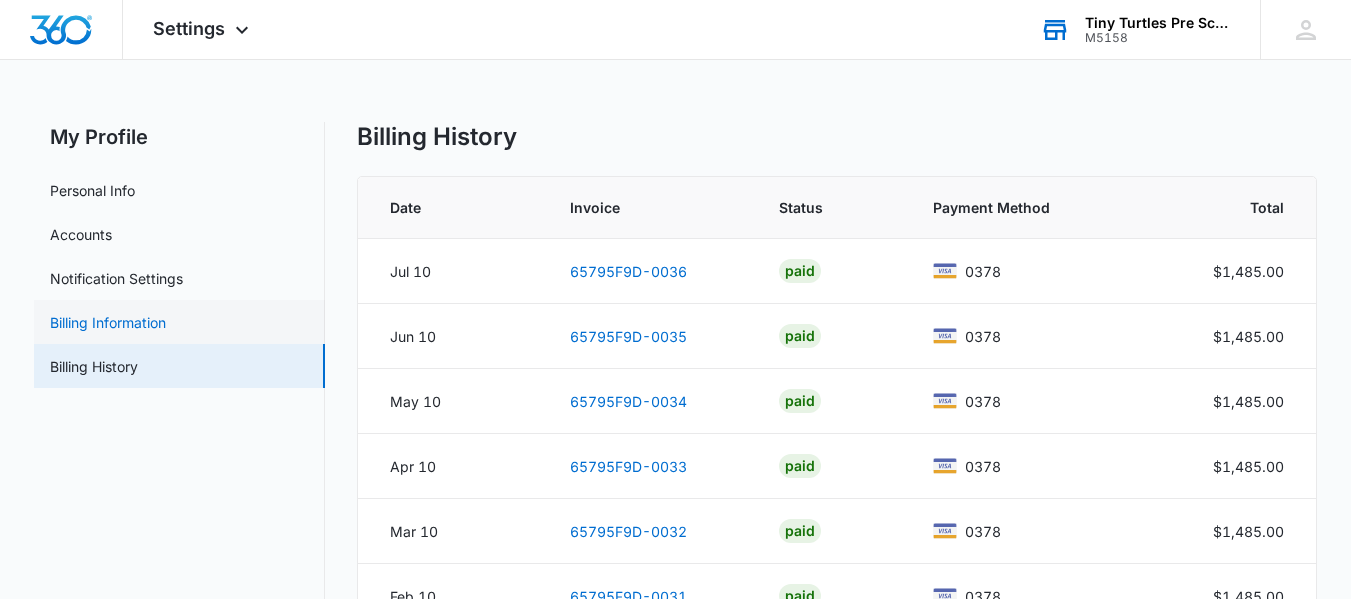 click on "Billing Information" at bounding box center [108, 322] 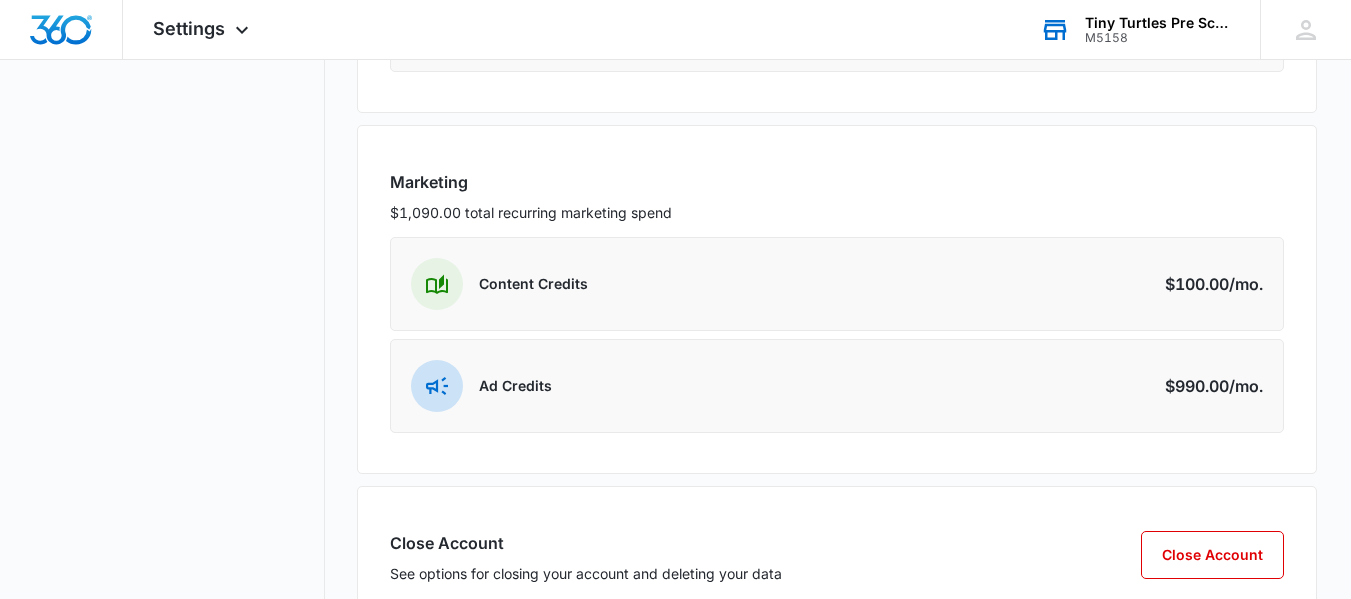 scroll, scrollTop: 768, scrollLeft: 0, axis: vertical 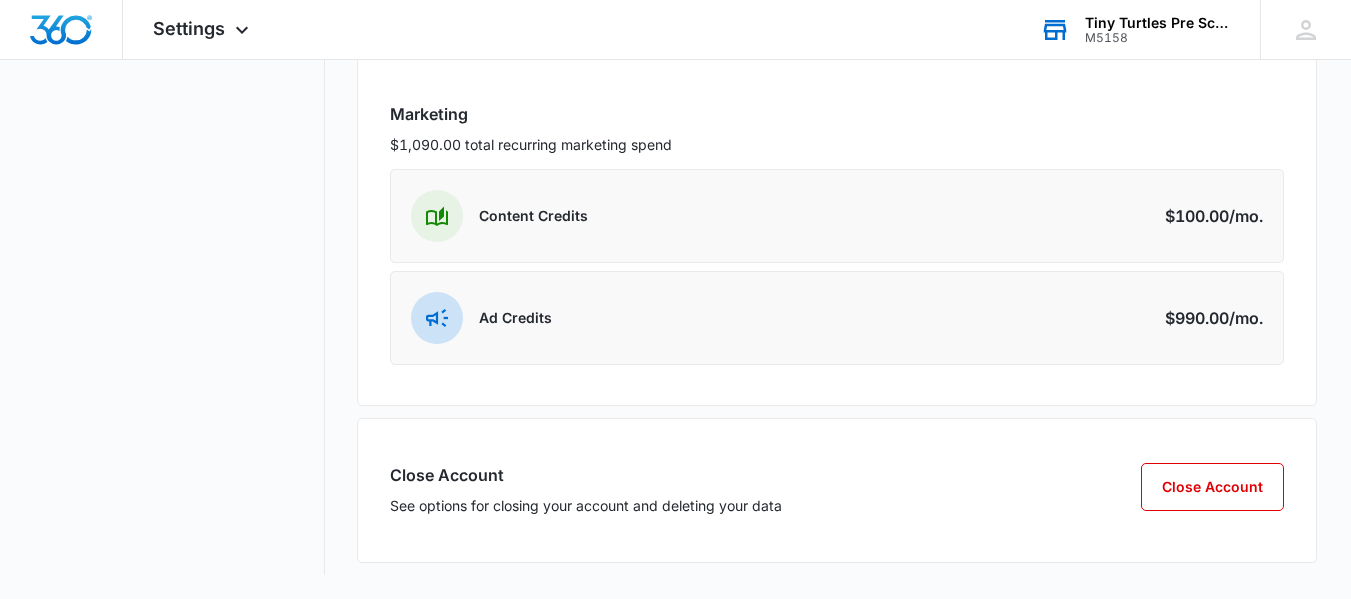 click on "See options for closing your account and deleting your data" at bounding box center (586, 505) 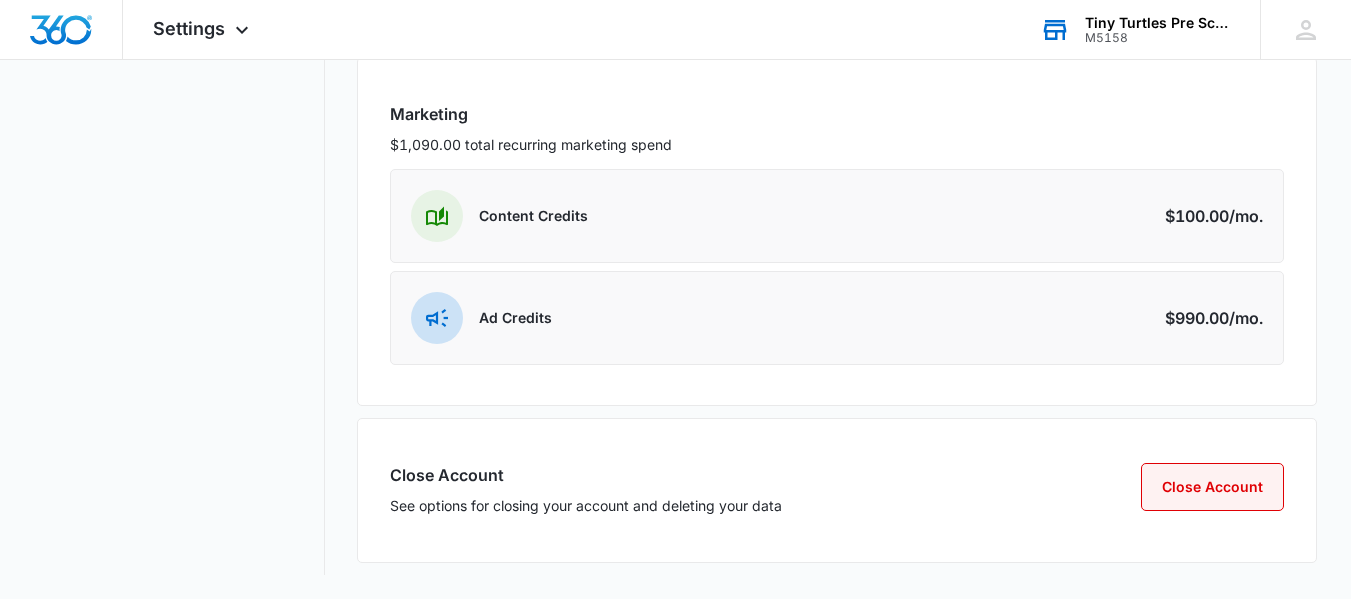 click on "Close Account" at bounding box center [1212, 487] 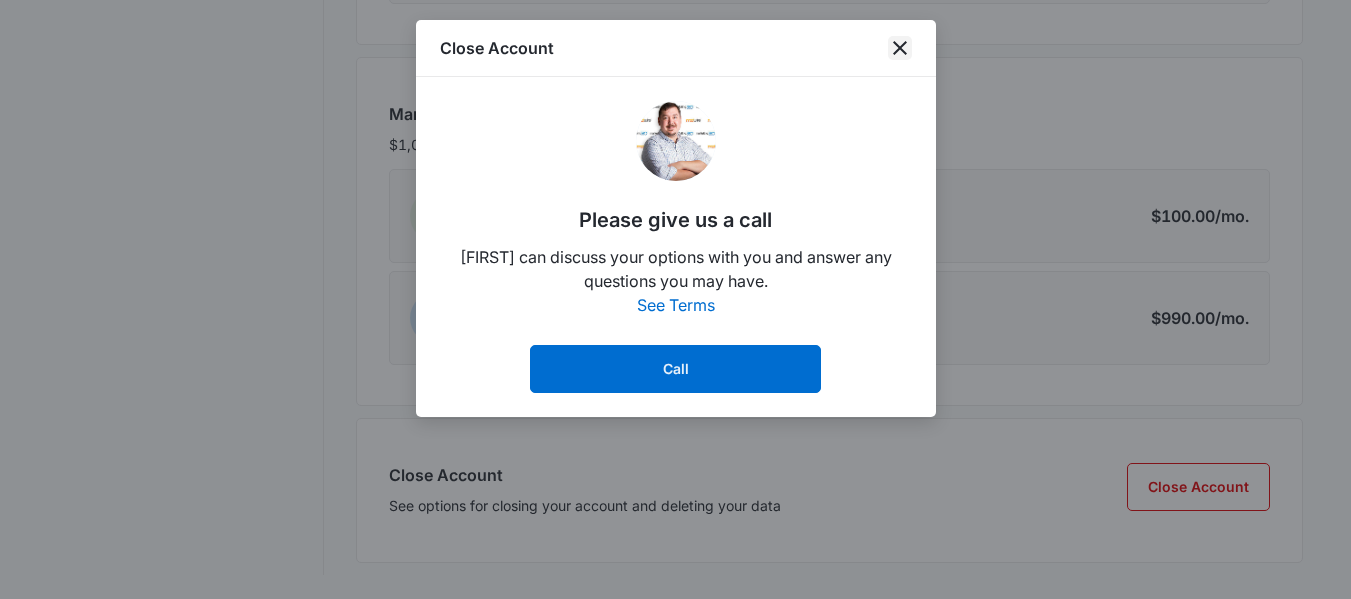 click 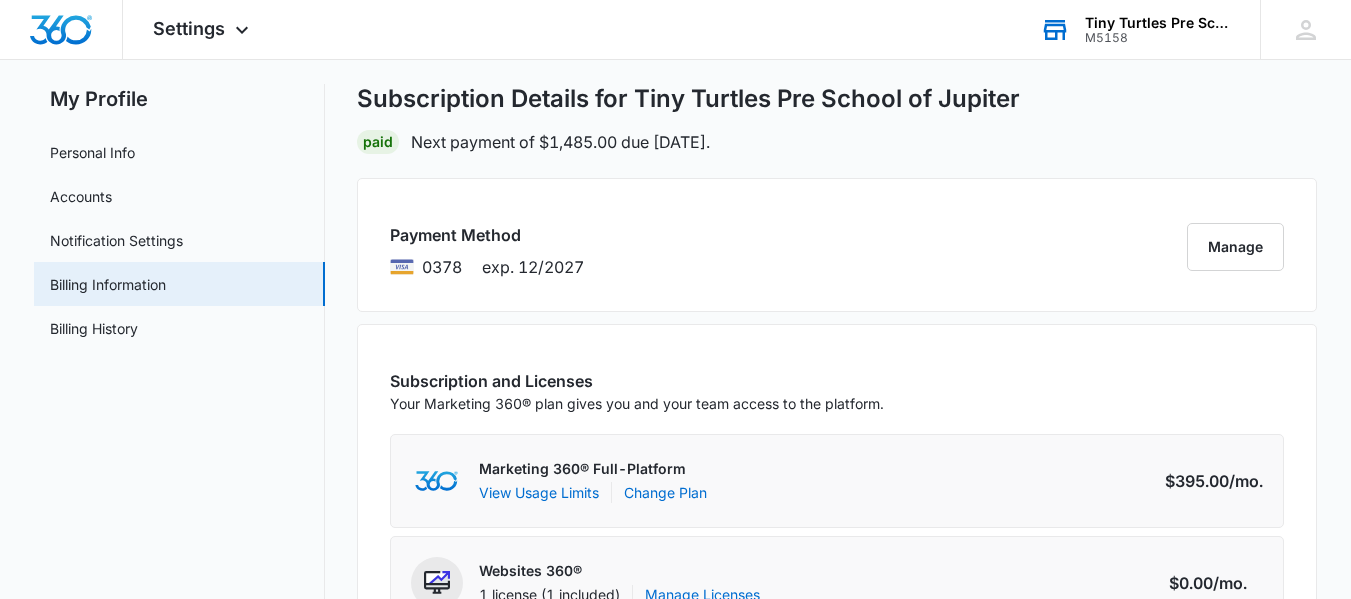 scroll, scrollTop: 0, scrollLeft: 0, axis: both 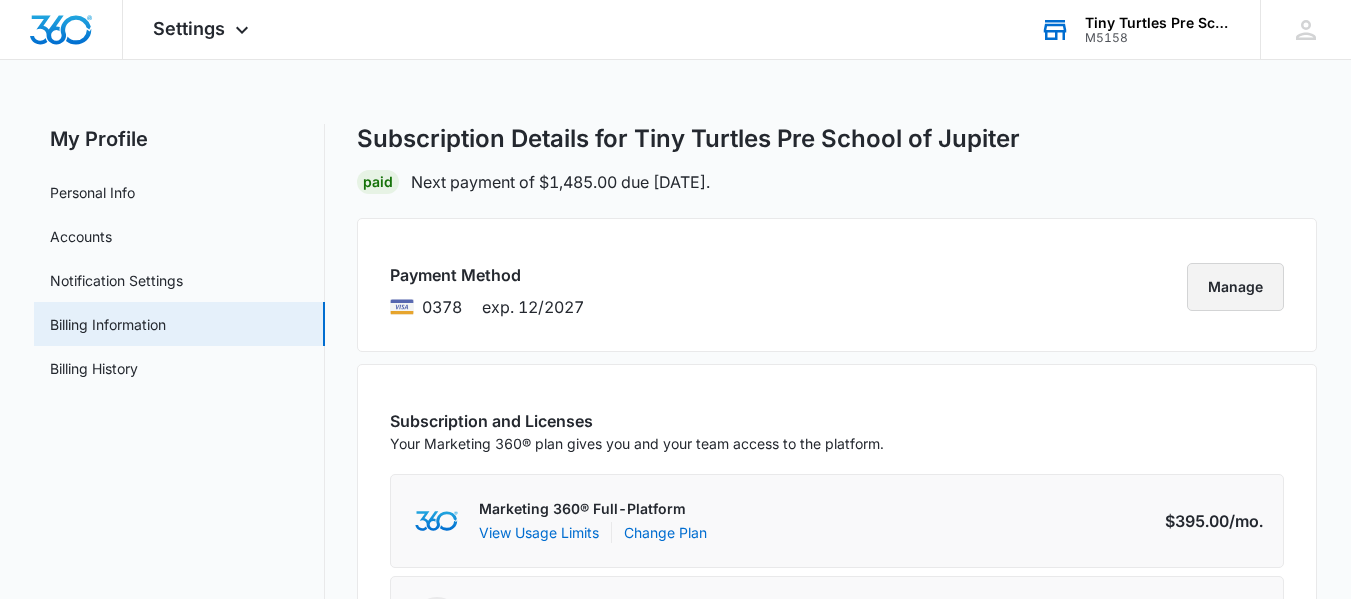 click on "Manage" at bounding box center [1235, 287] 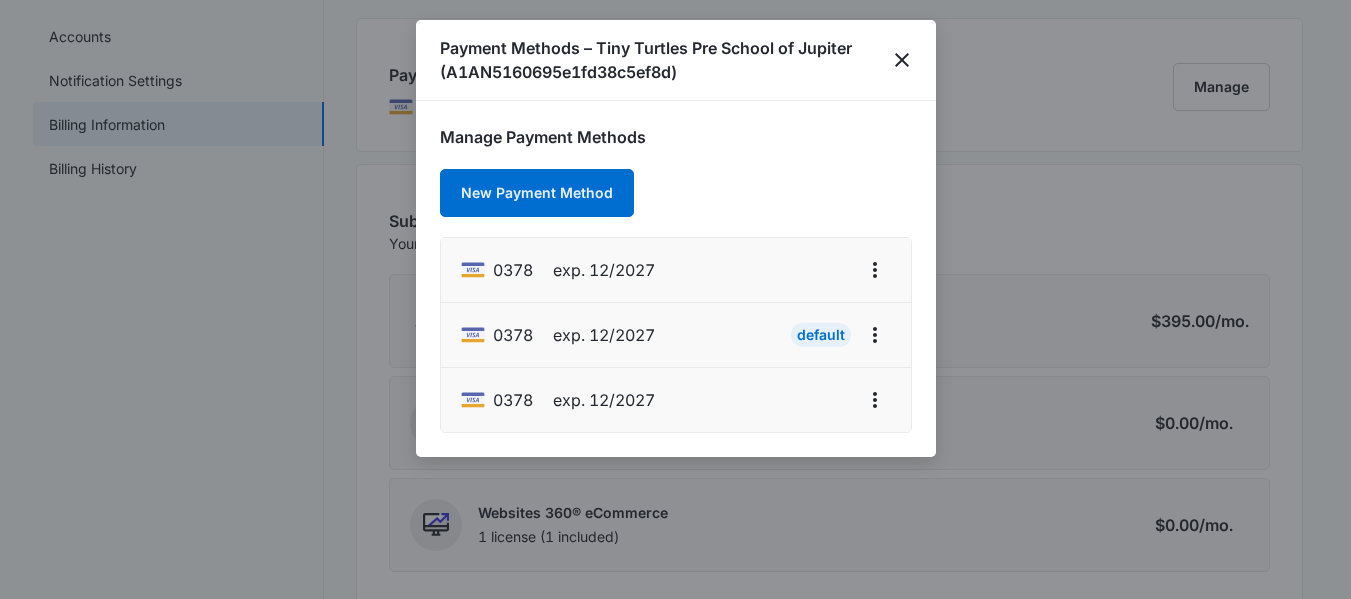 scroll, scrollTop: 100, scrollLeft: 0, axis: vertical 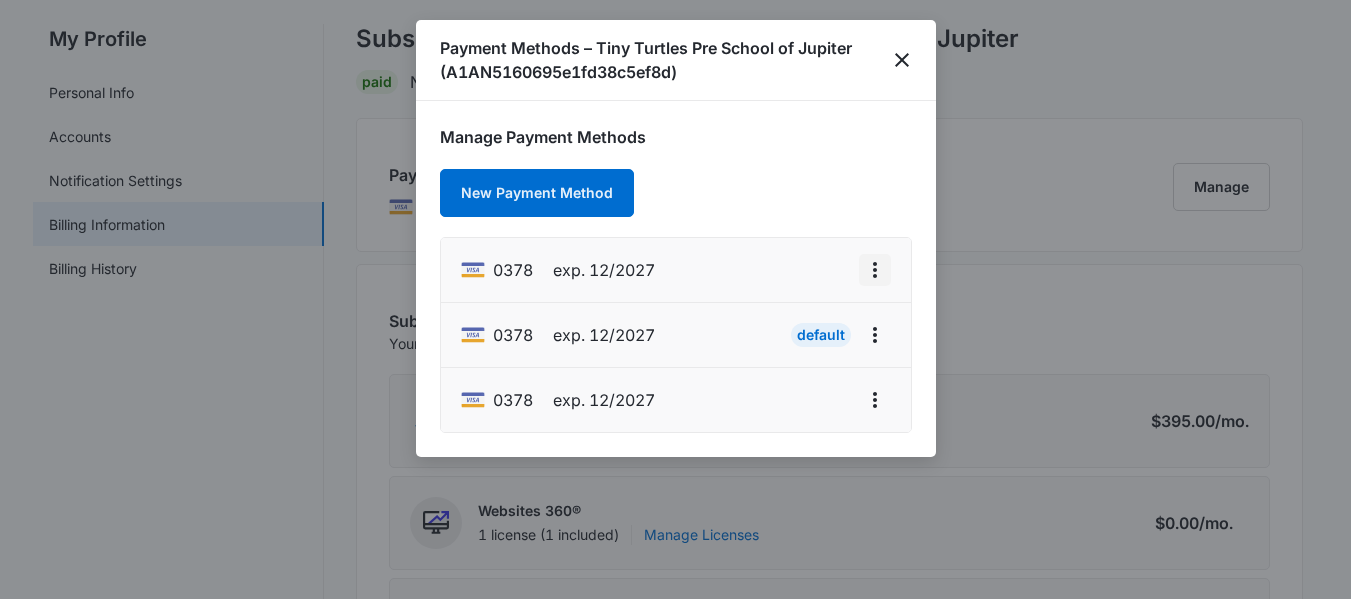 click 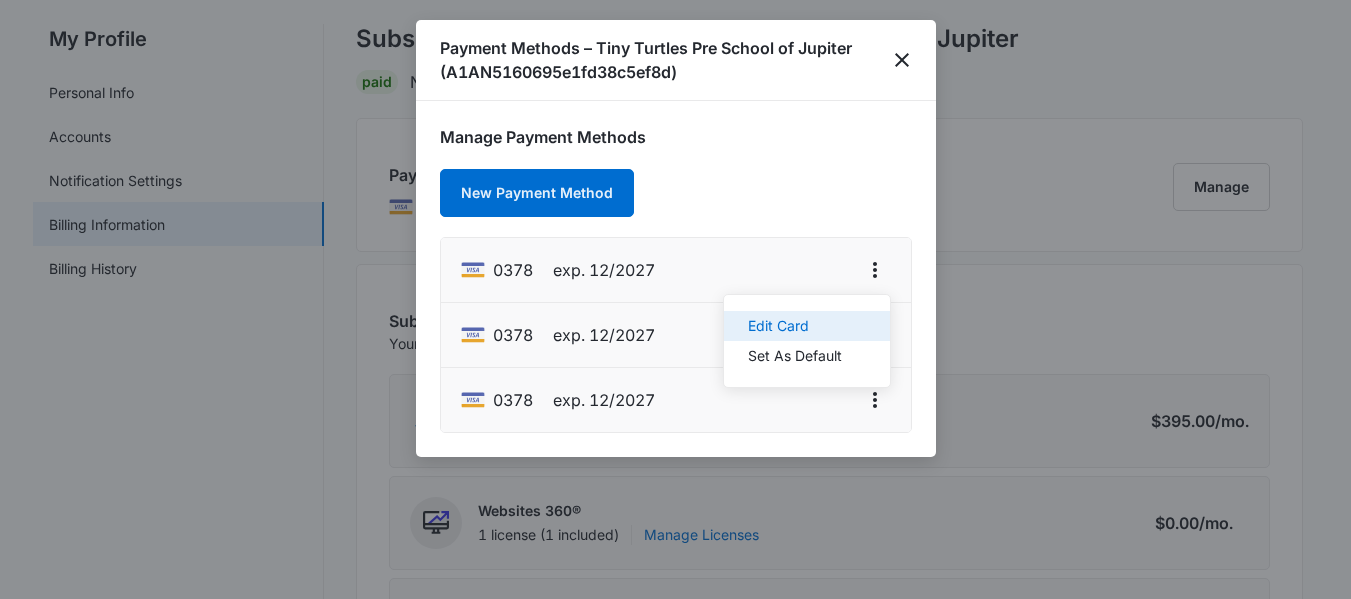click on "Edit Card" at bounding box center [795, 326] 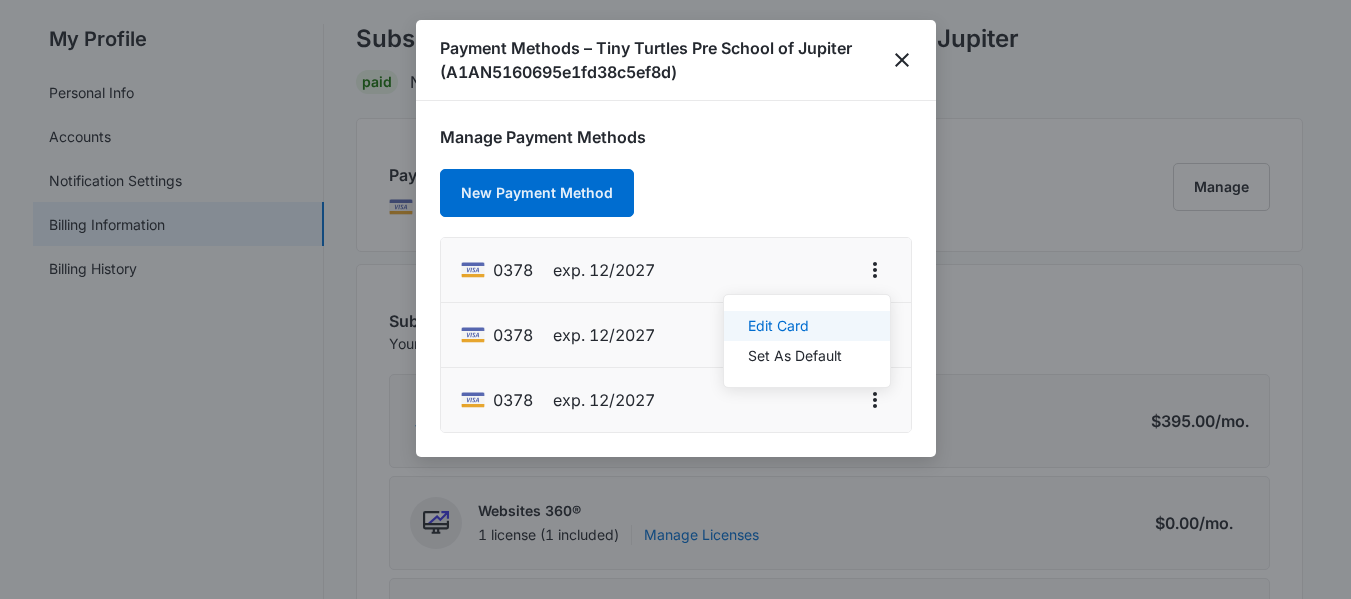 select on "12" 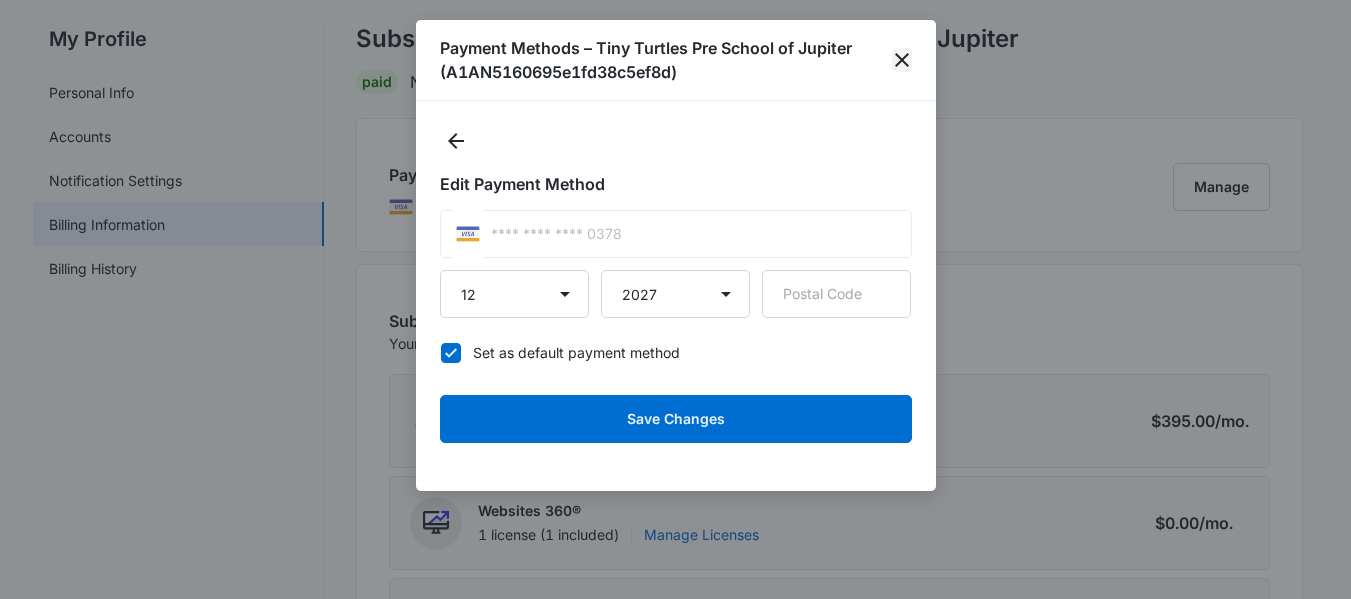 click 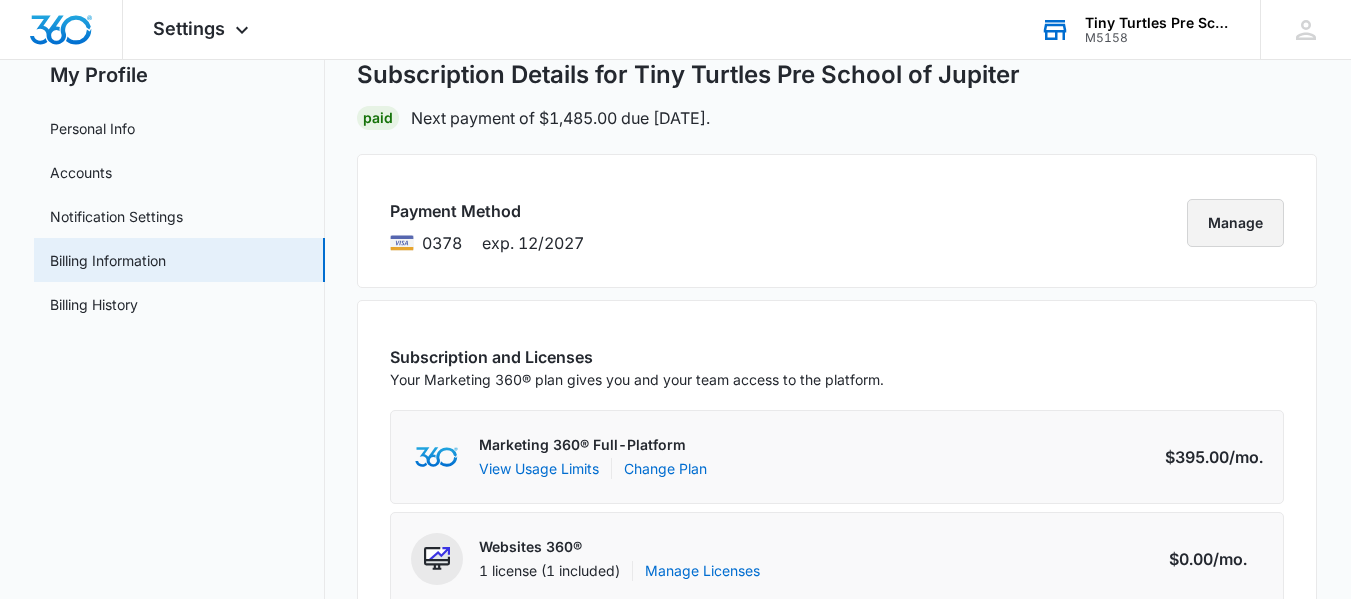 scroll, scrollTop: 0, scrollLeft: 0, axis: both 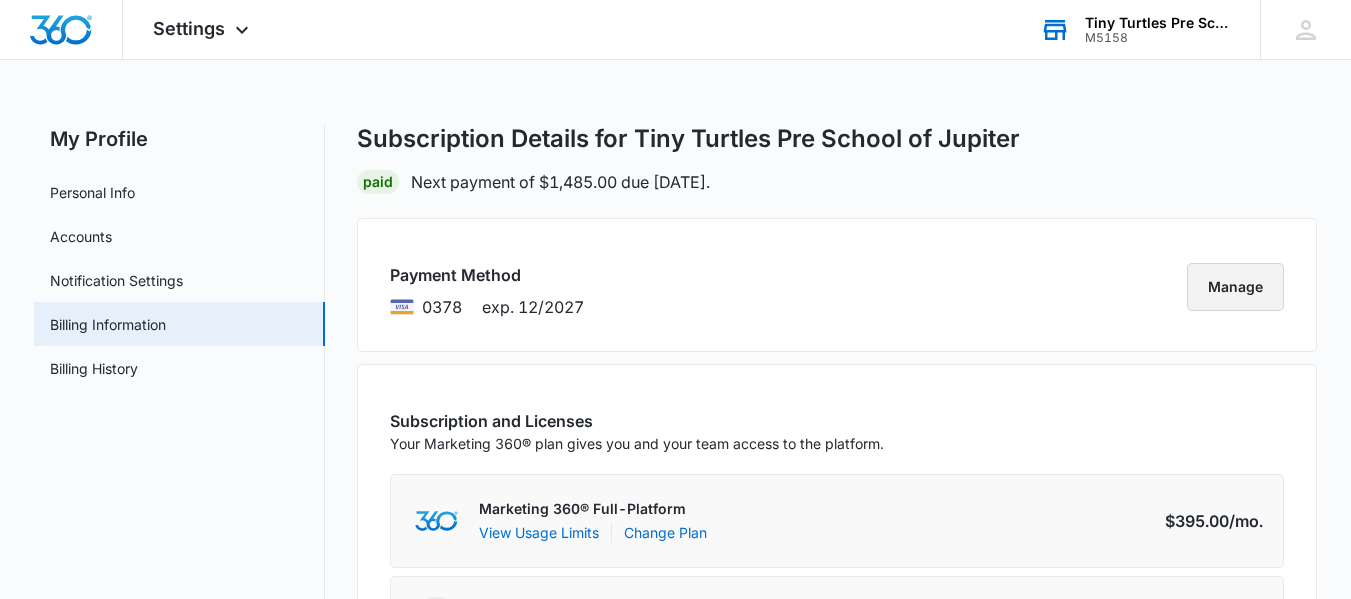 click on "Manage" at bounding box center (1235, 287) 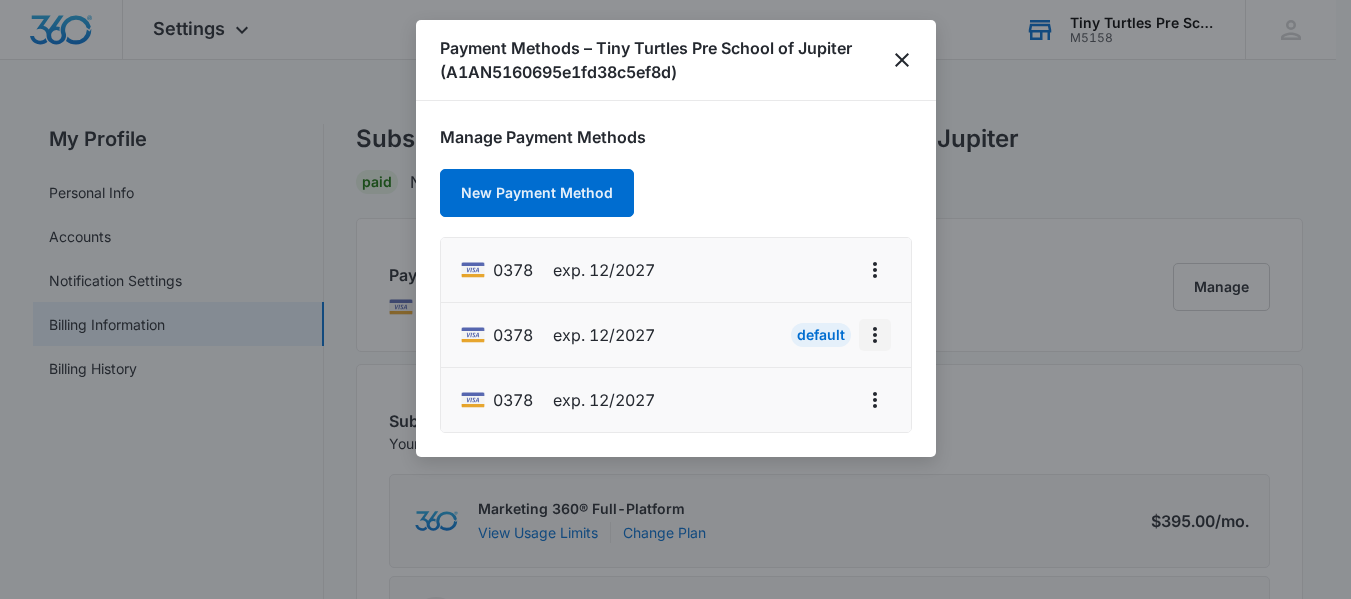 click 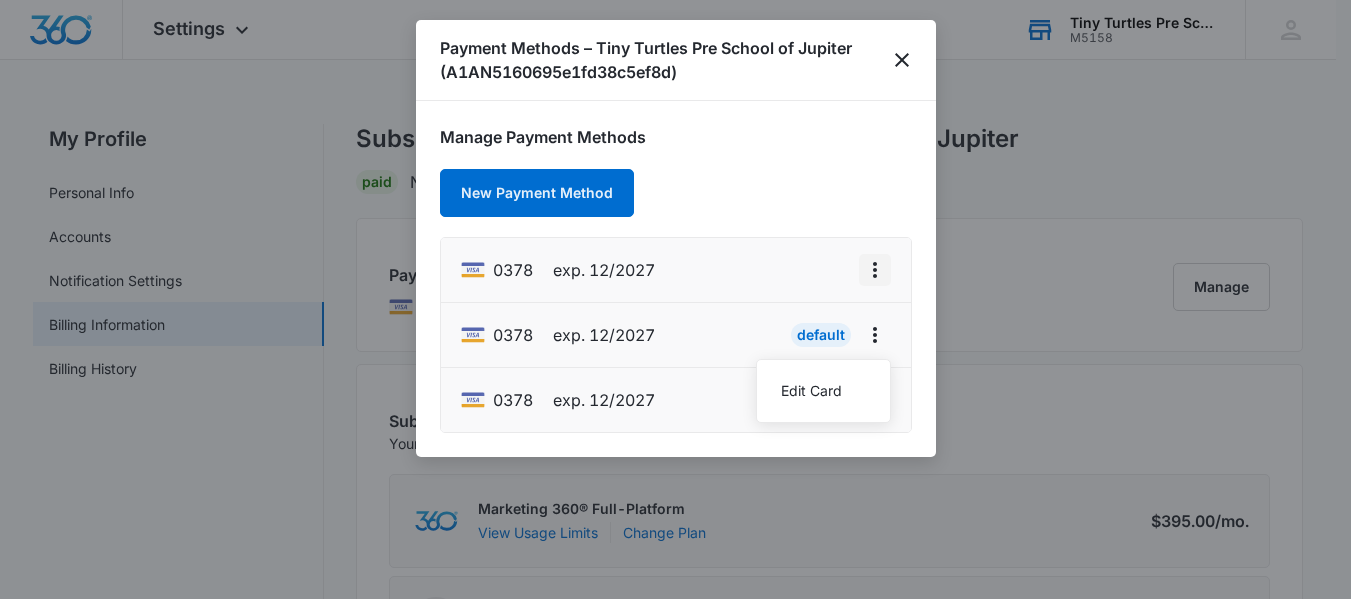 click 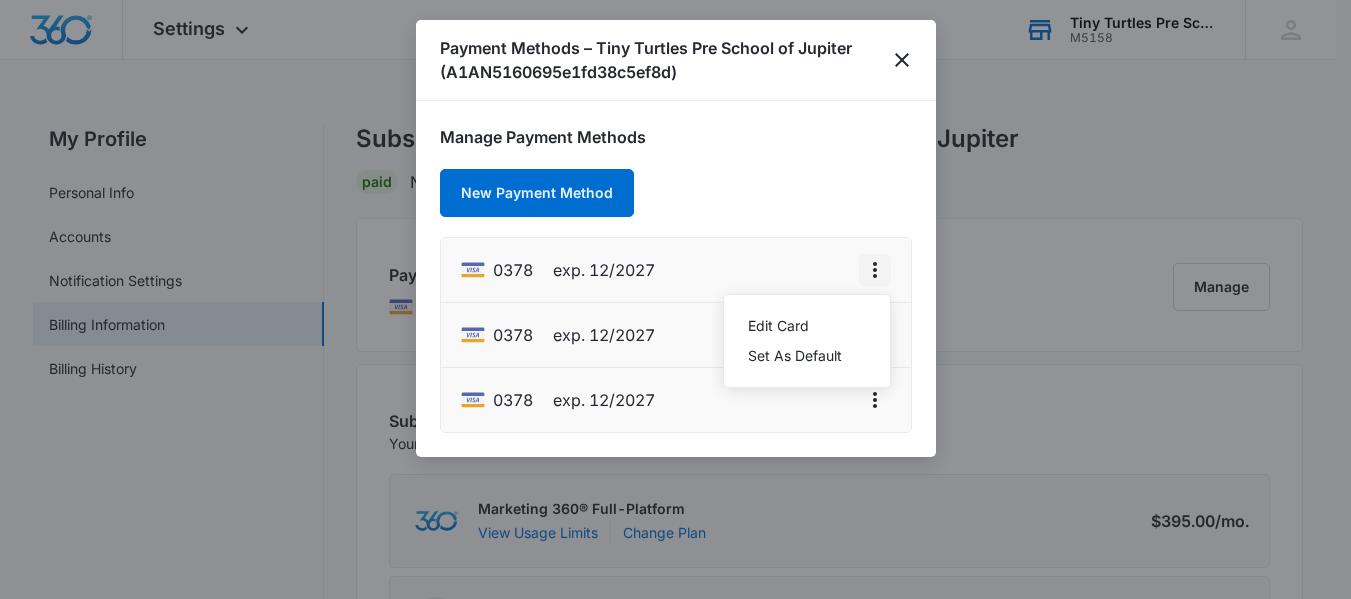 click 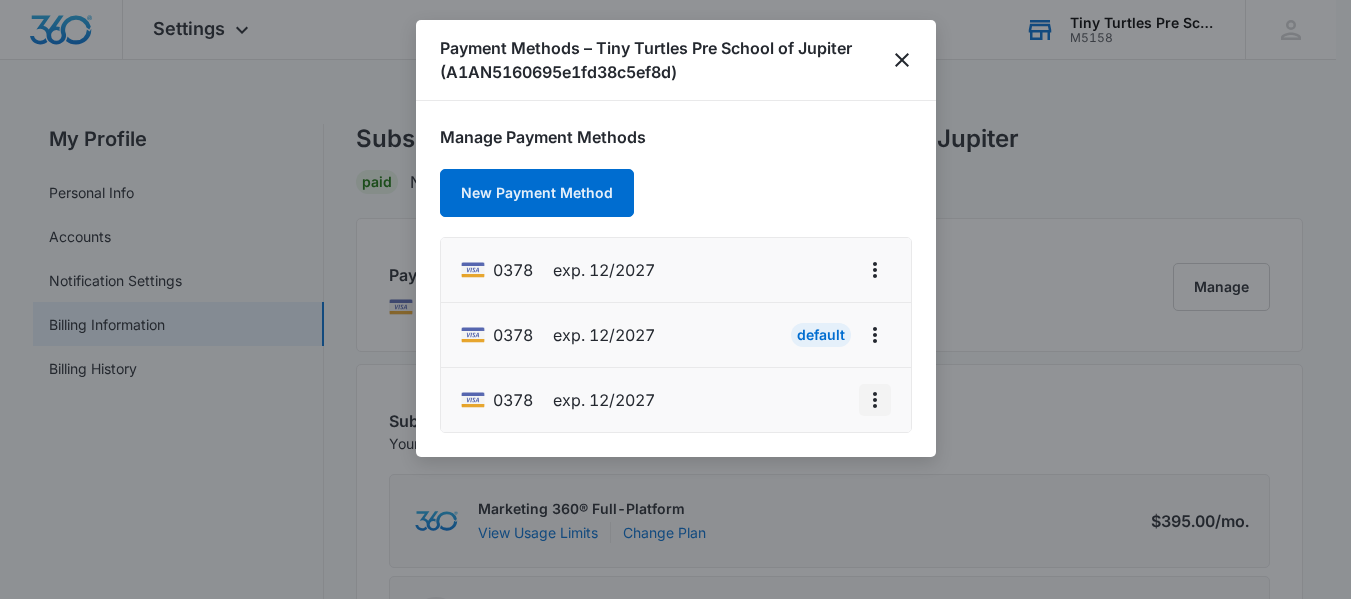 click 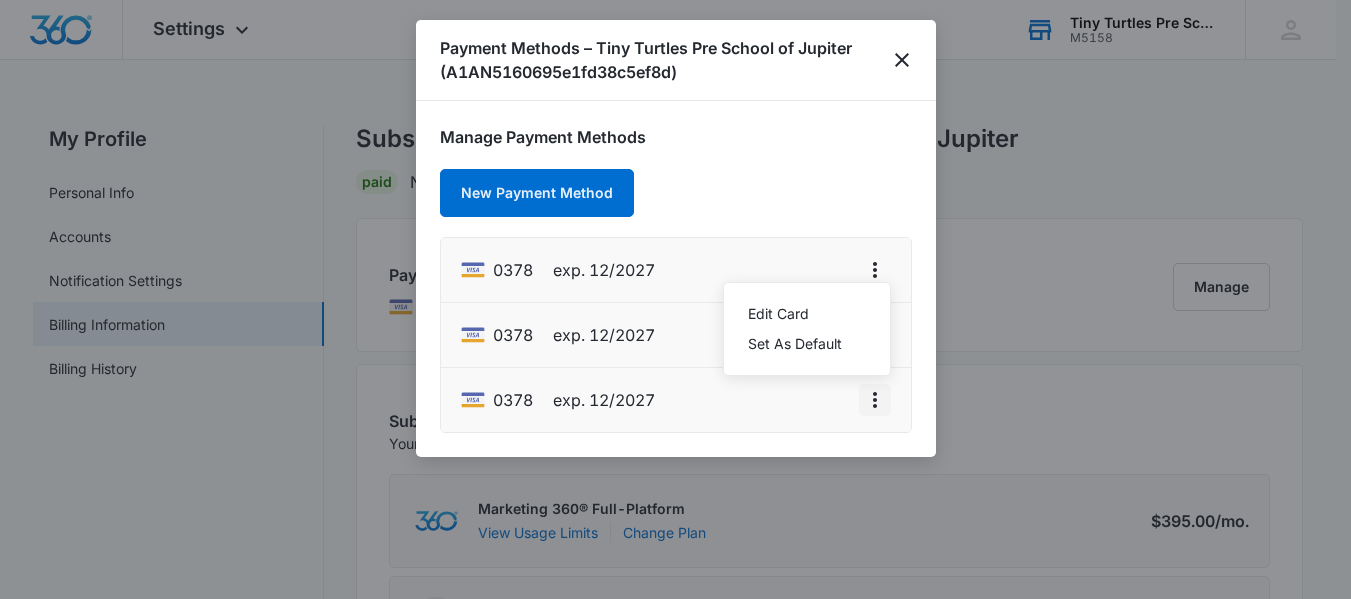 scroll, scrollTop: 100, scrollLeft: 0, axis: vertical 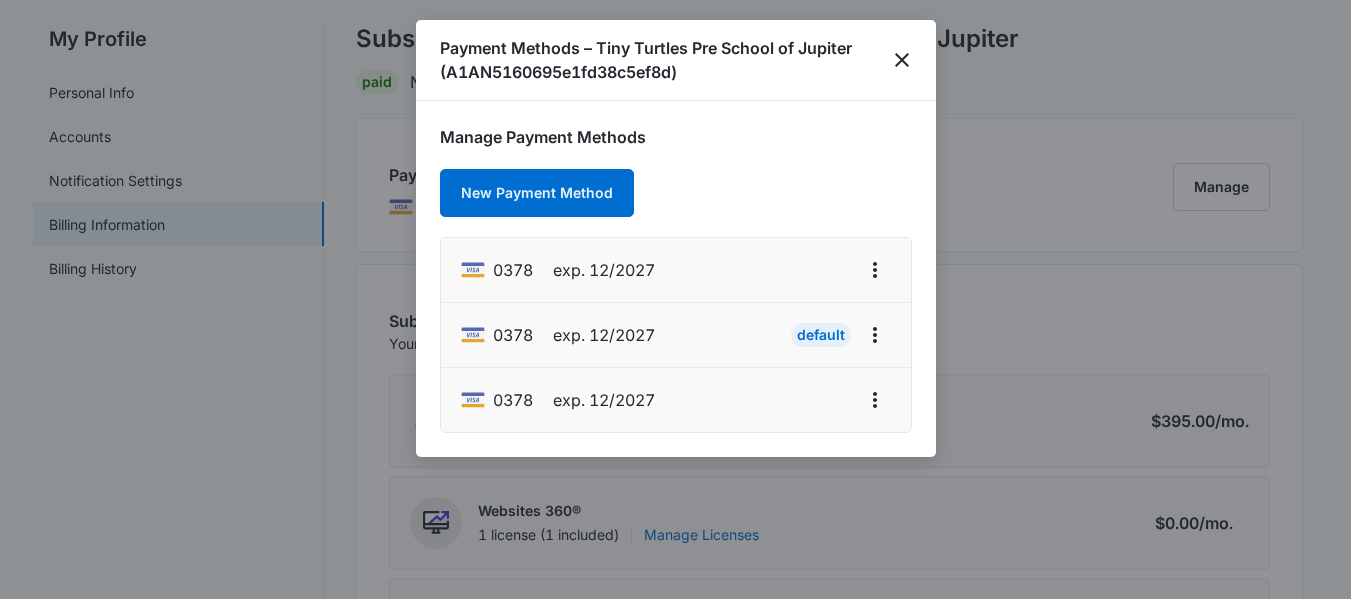 click at bounding box center (675, 299) 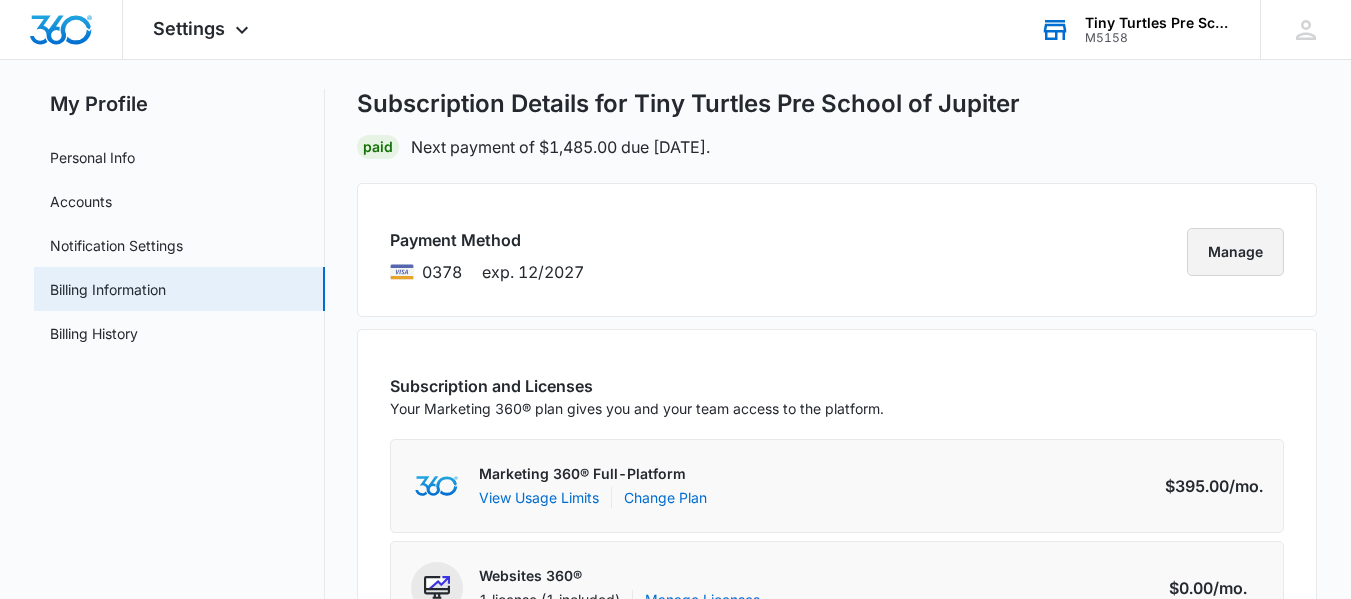 scroll, scrollTop: 0, scrollLeft: 0, axis: both 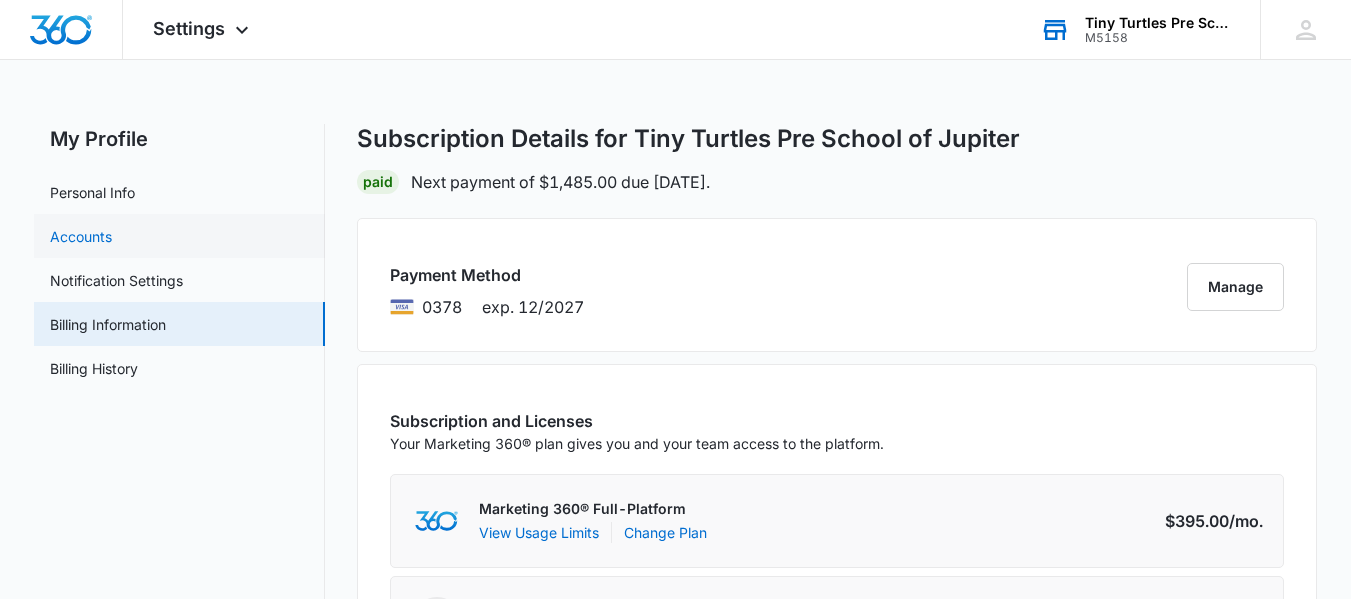 click on "Accounts" at bounding box center [81, 236] 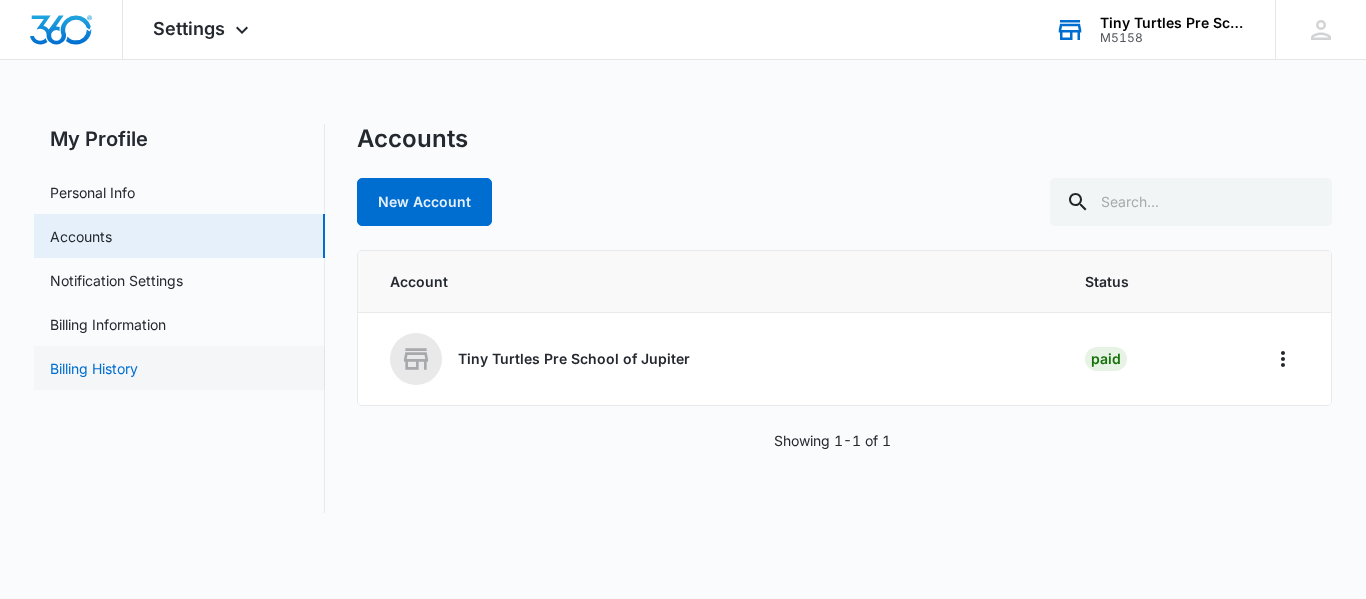 click on "Billing History" at bounding box center (94, 368) 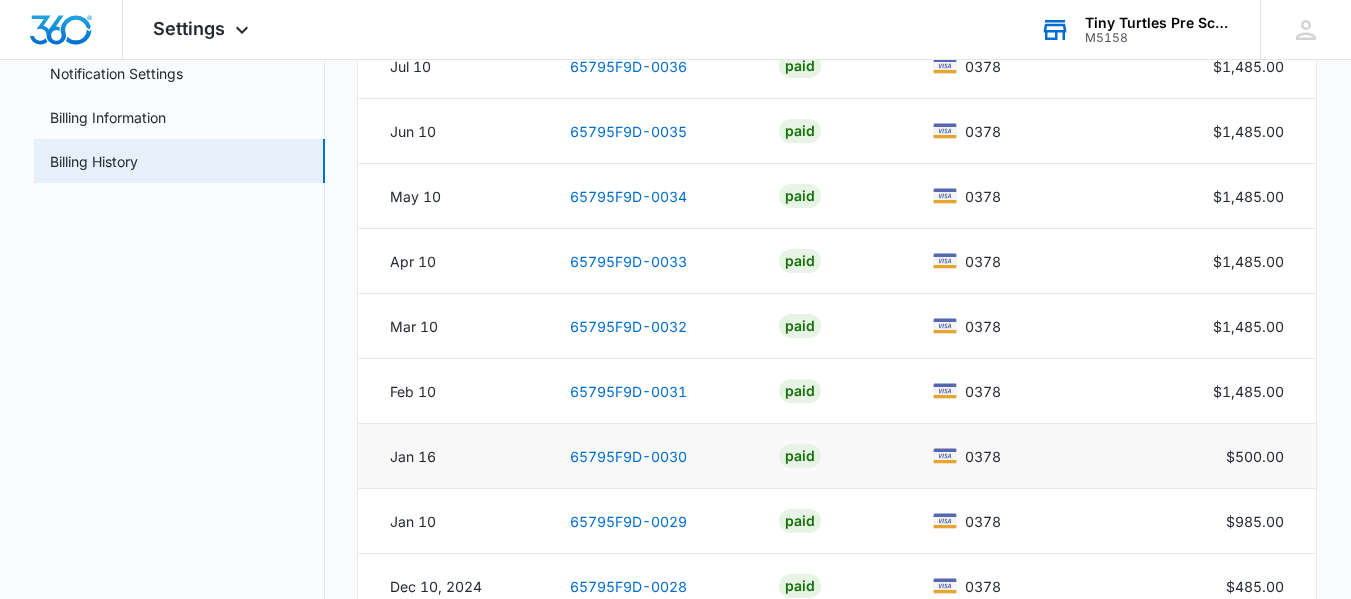scroll, scrollTop: 402, scrollLeft: 0, axis: vertical 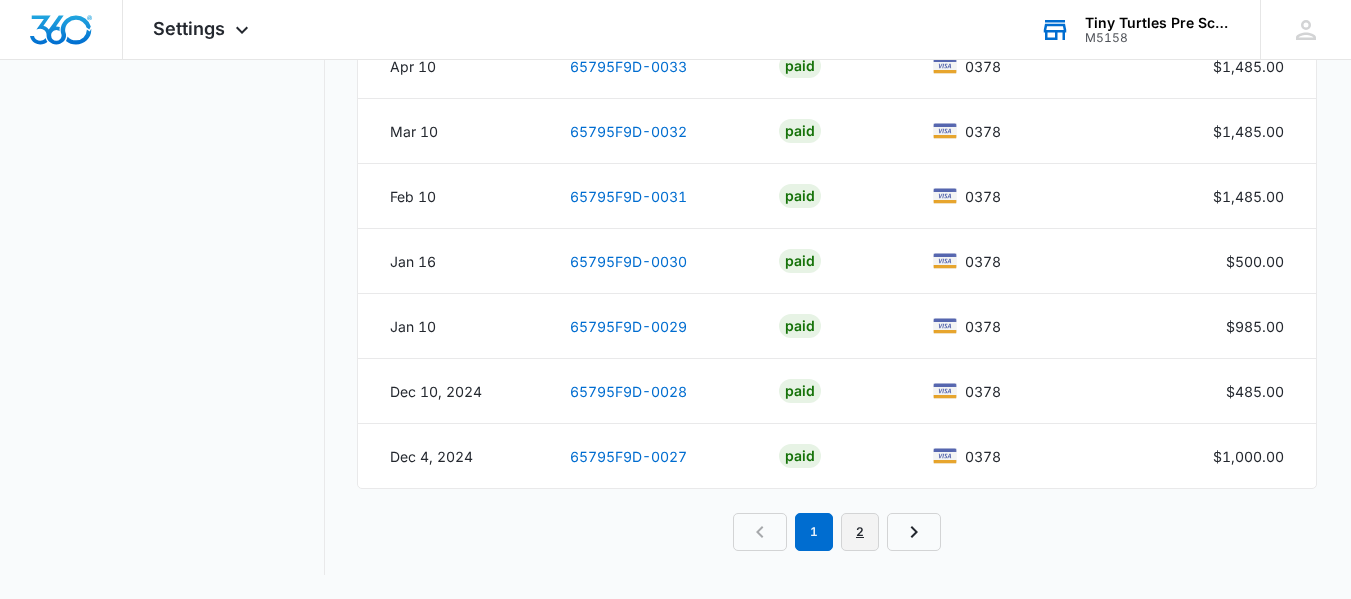 click on "2" at bounding box center [860, 532] 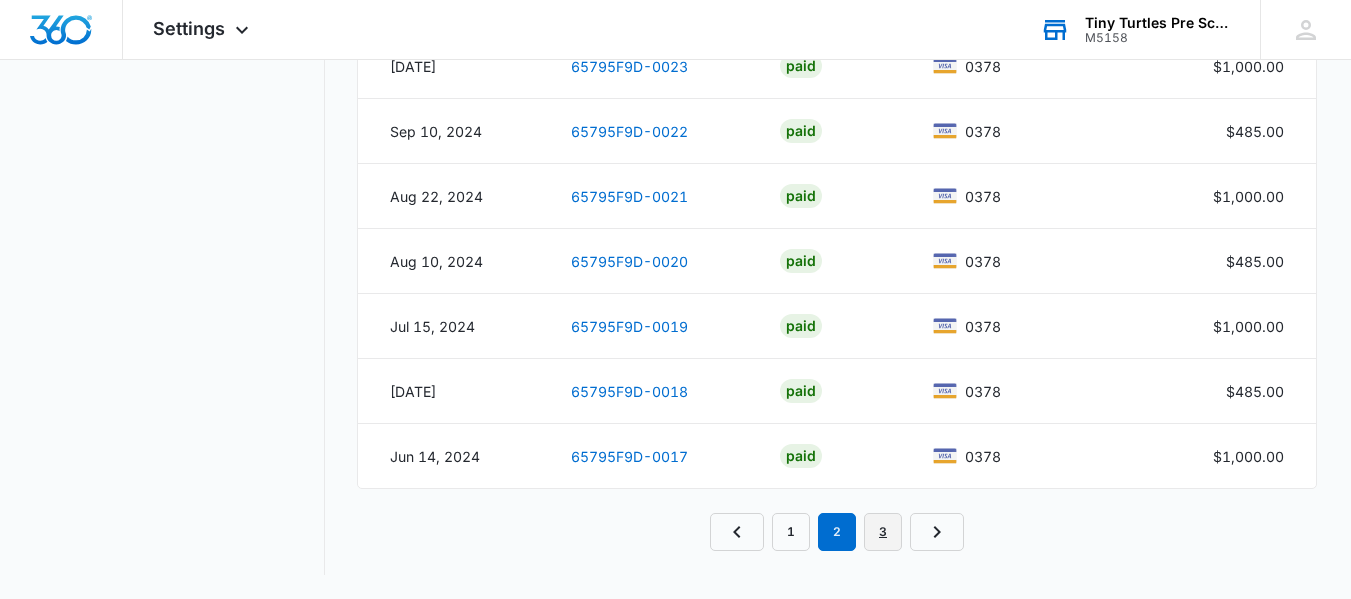 click on "3" at bounding box center [883, 532] 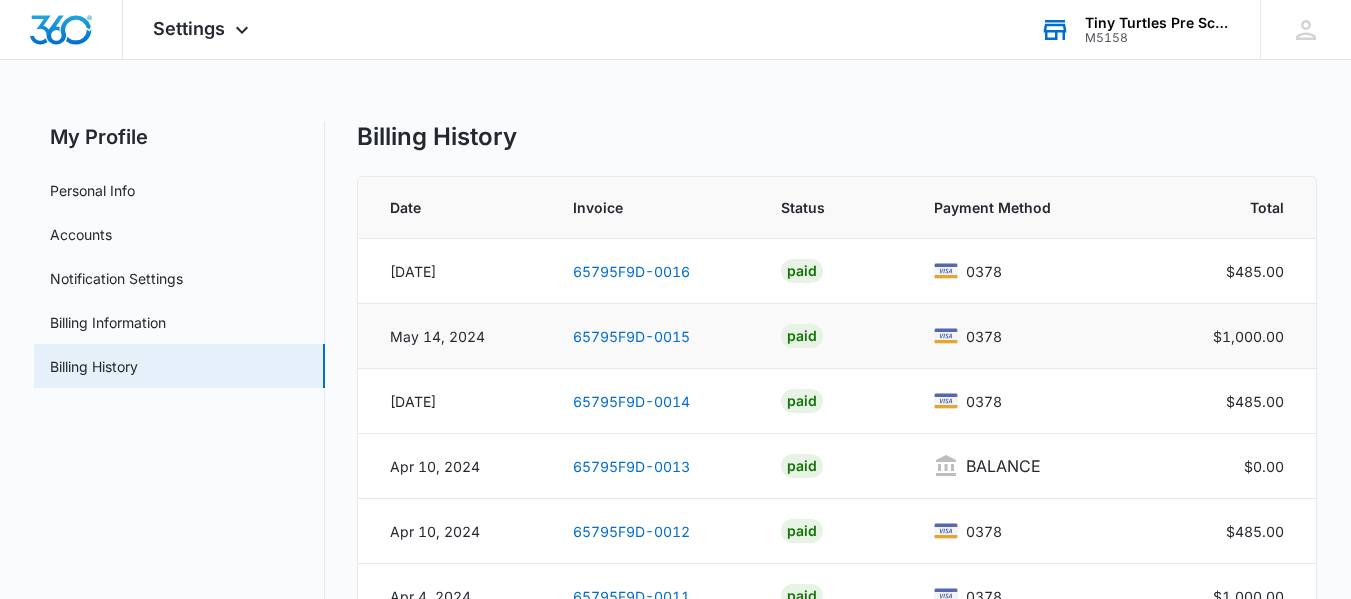 scroll, scrollTop: 0, scrollLeft: 0, axis: both 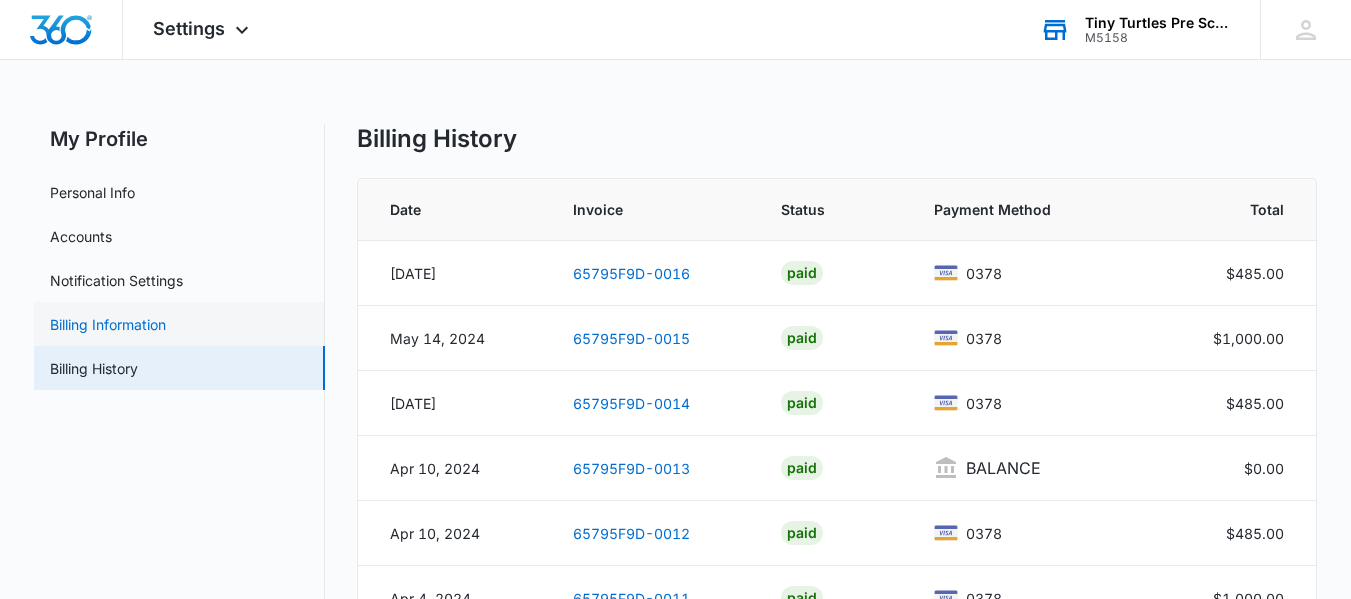 click on "Billing Information" at bounding box center [108, 324] 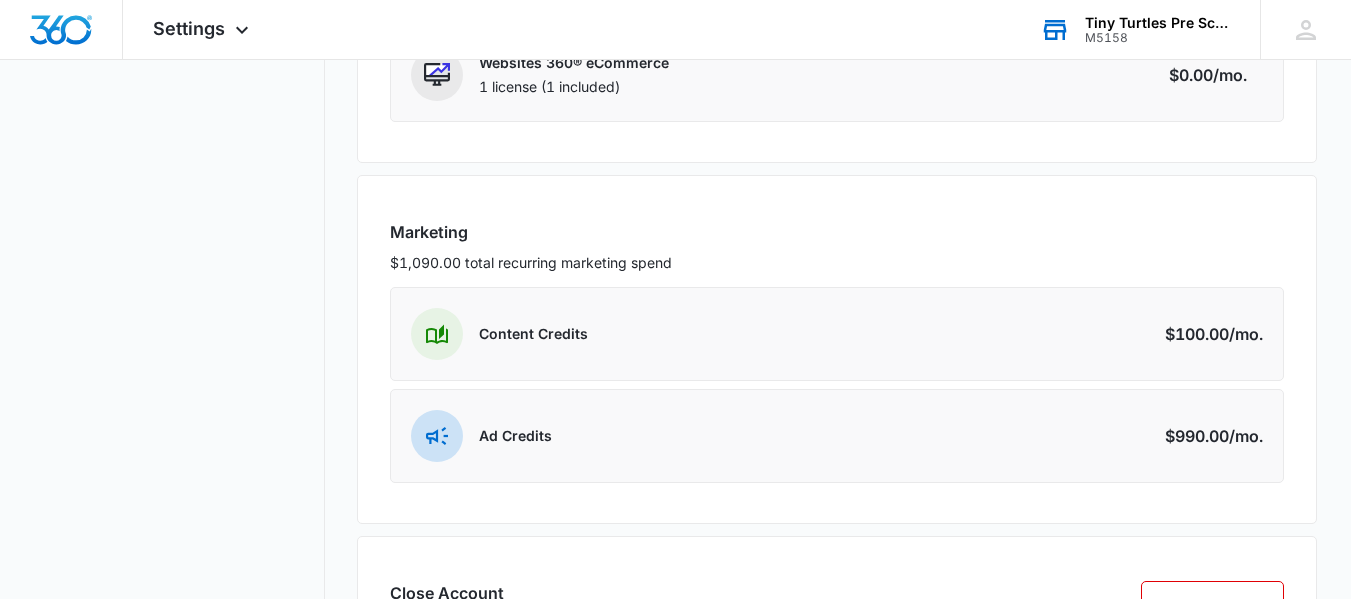 scroll, scrollTop: 700, scrollLeft: 0, axis: vertical 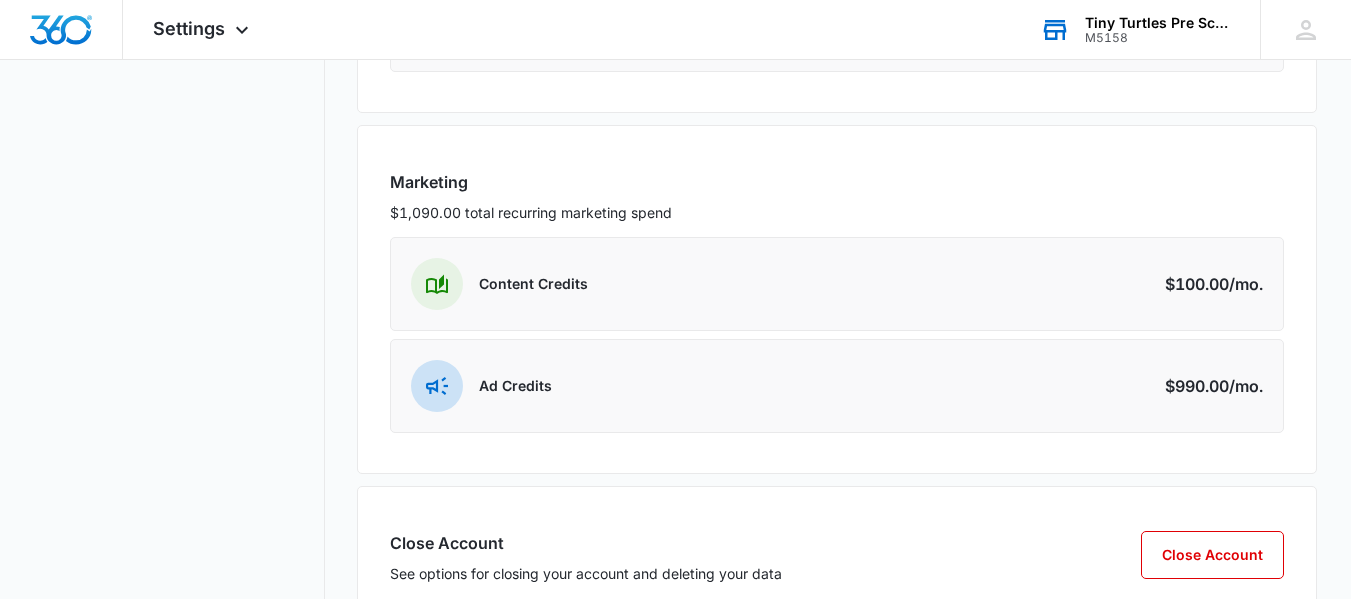 click on "Ad Credits Amount $990.00 /mo." at bounding box center (837, 386) 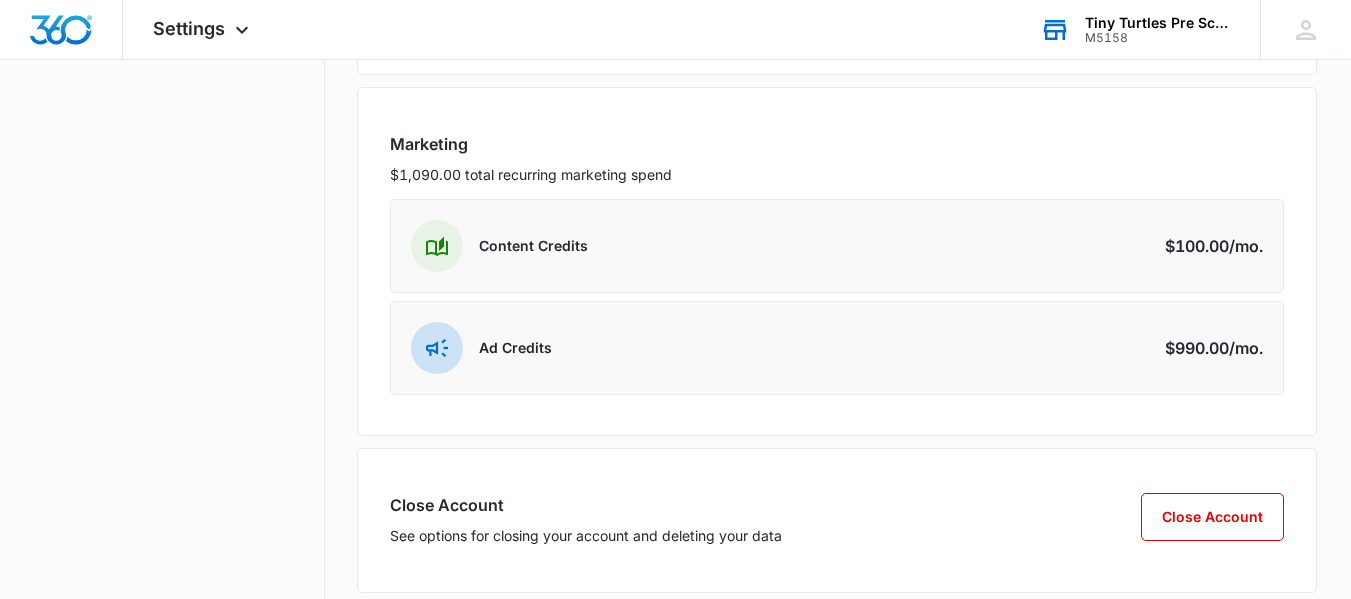 scroll, scrollTop: 768, scrollLeft: 0, axis: vertical 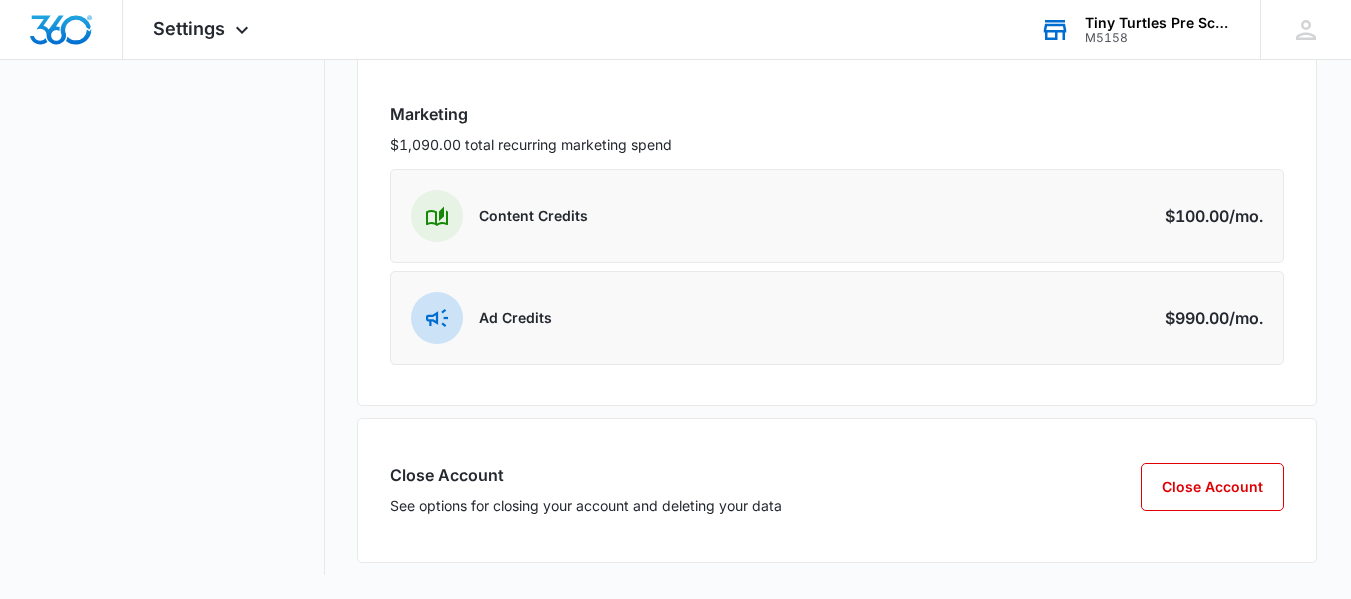click on "$990.00 /mo." at bounding box center [1214, 318] 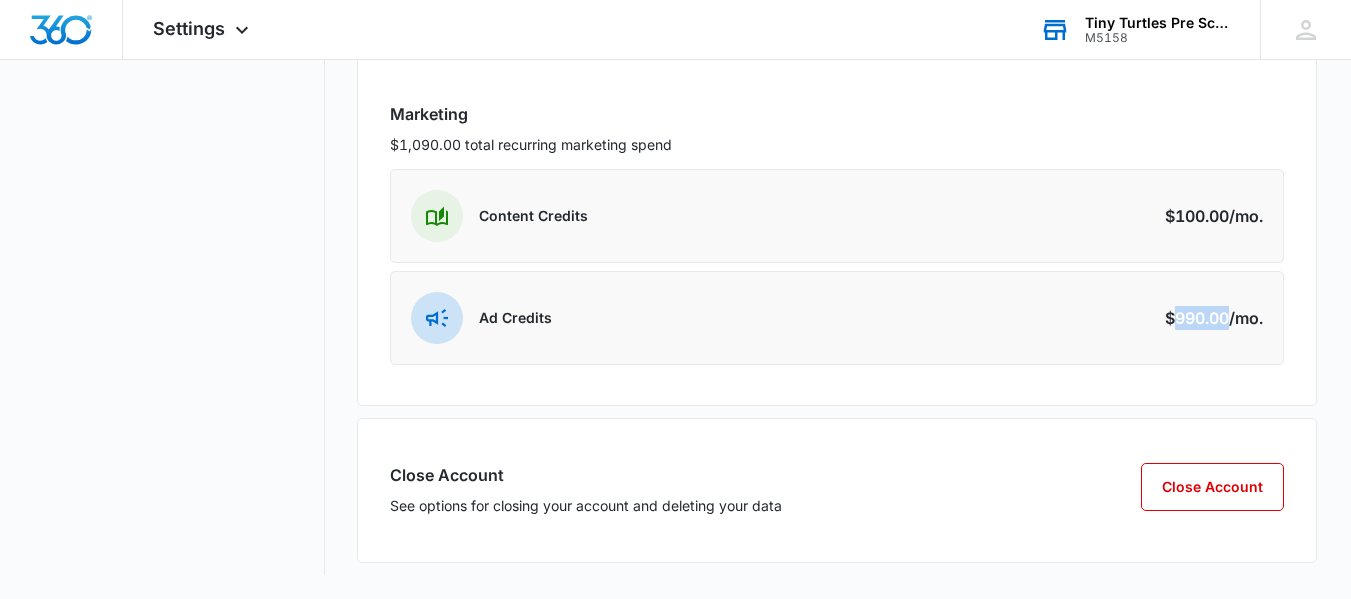 click on "$990.00 /mo." at bounding box center [1214, 318] 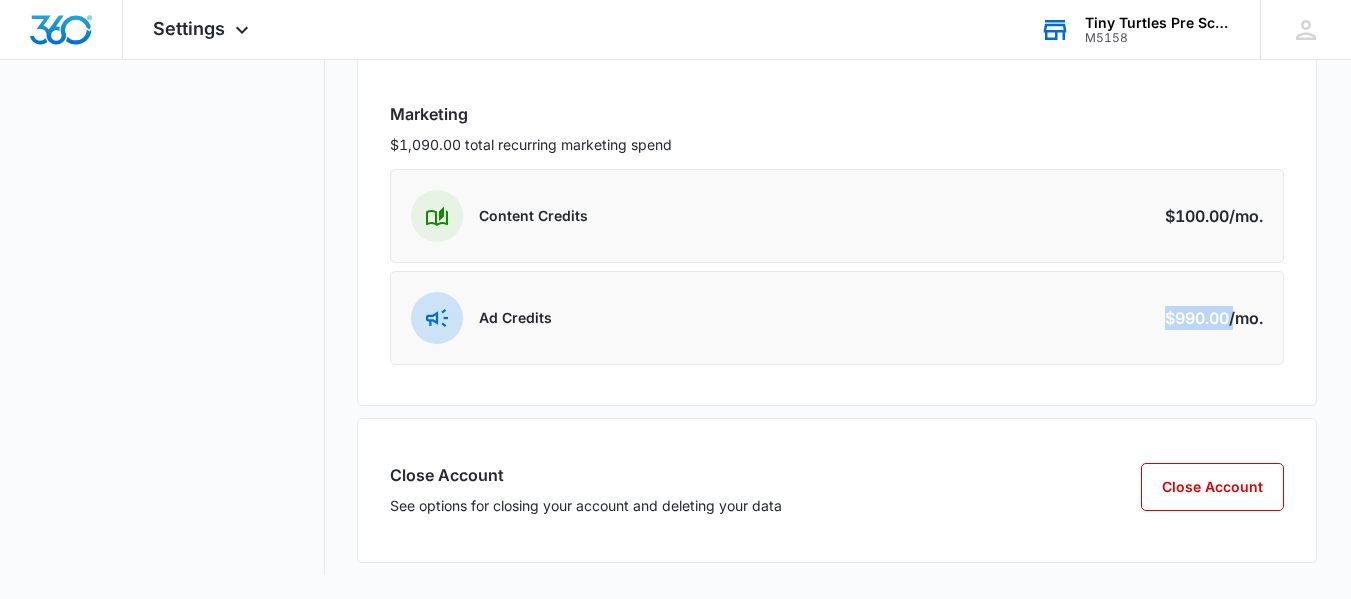 click on "$990.00 /mo." at bounding box center [1214, 318] 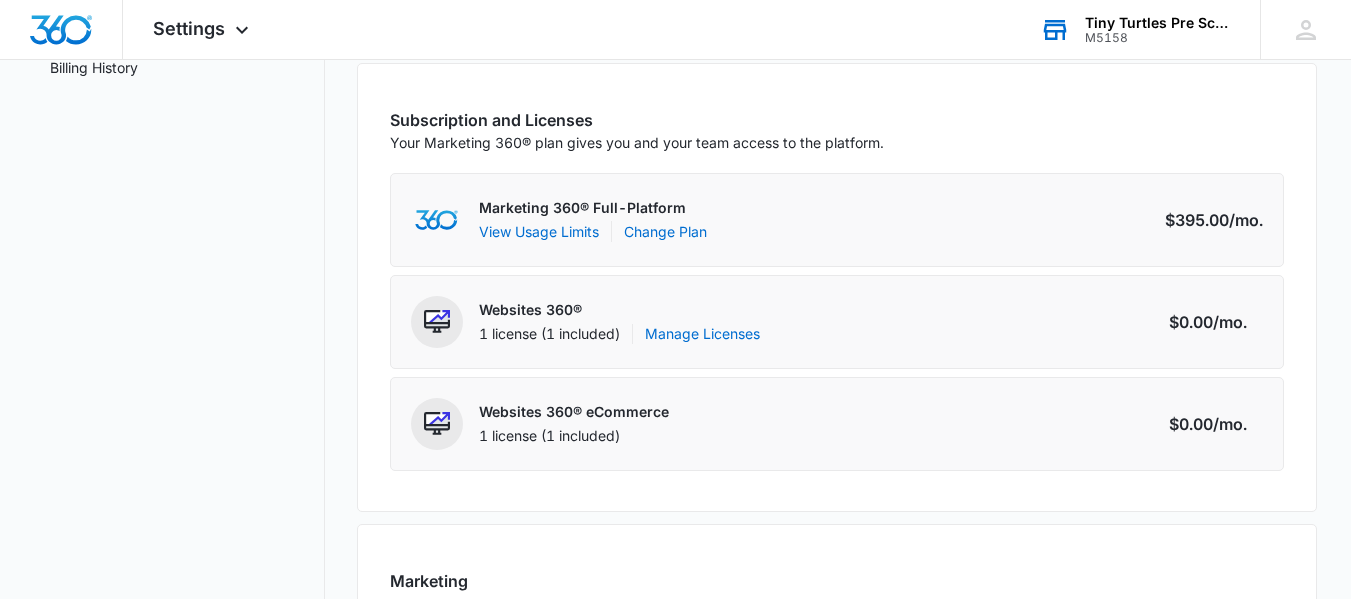 scroll, scrollTop: 268, scrollLeft: 0, axis: vertical 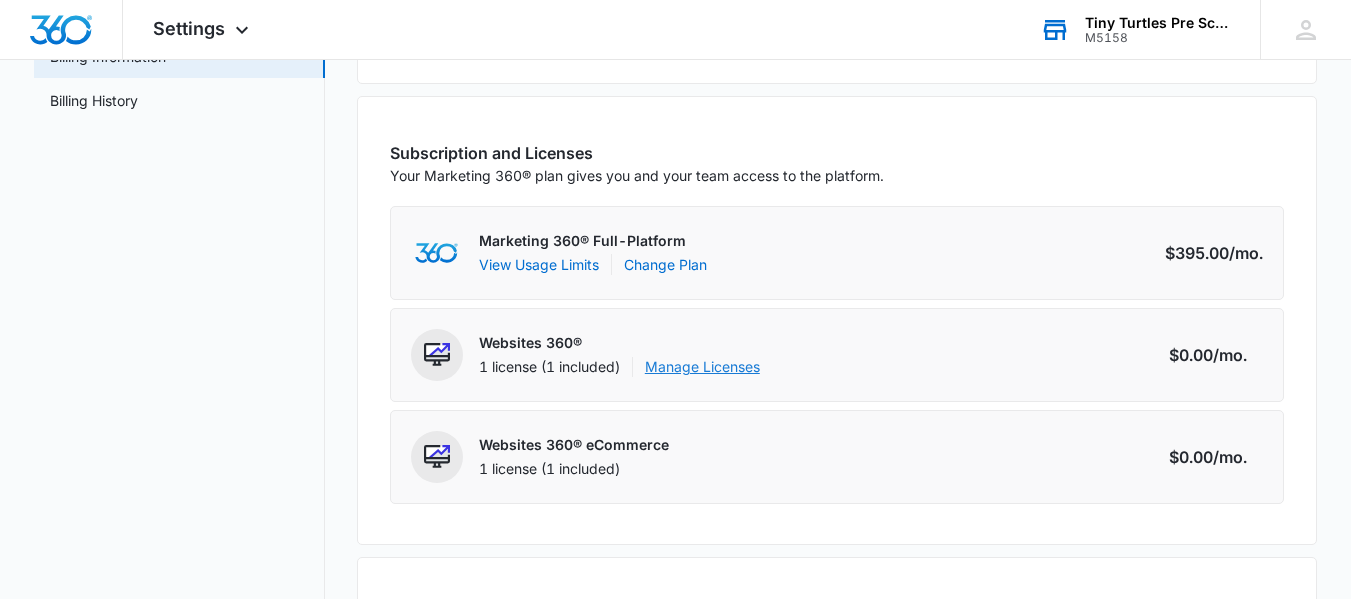 click on "Manage Licenses" at bounding box center [702, 367] 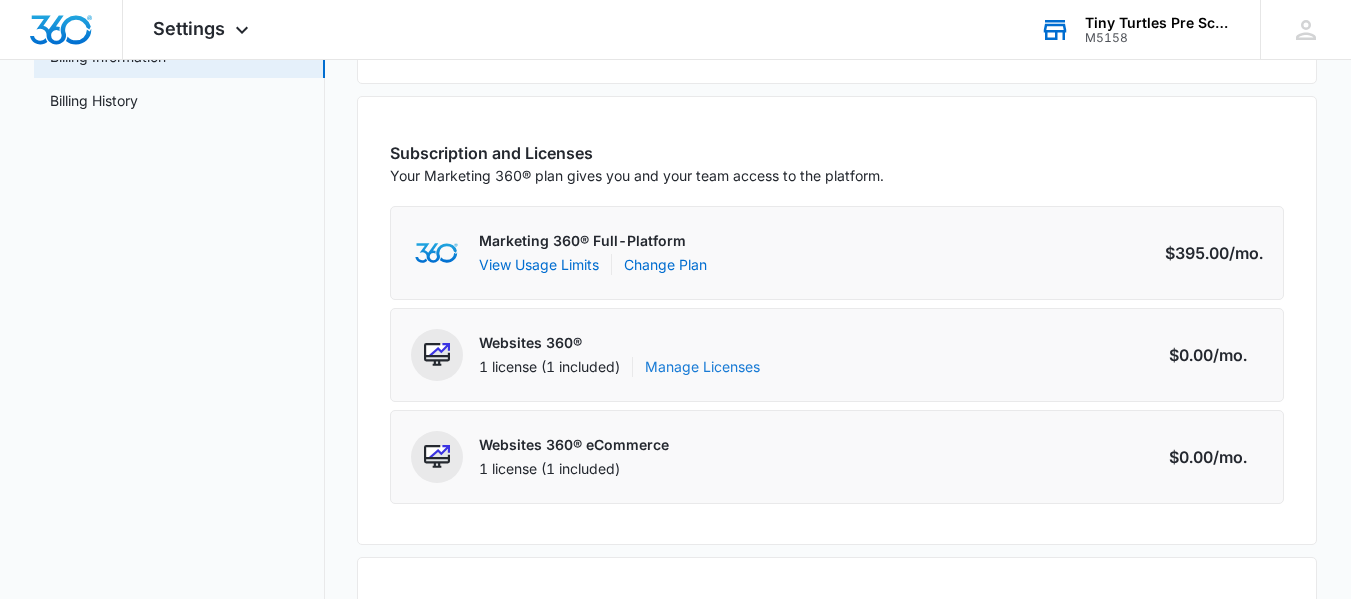 scroll, scrollTop: 0, scrollLeft: 0, axis: both 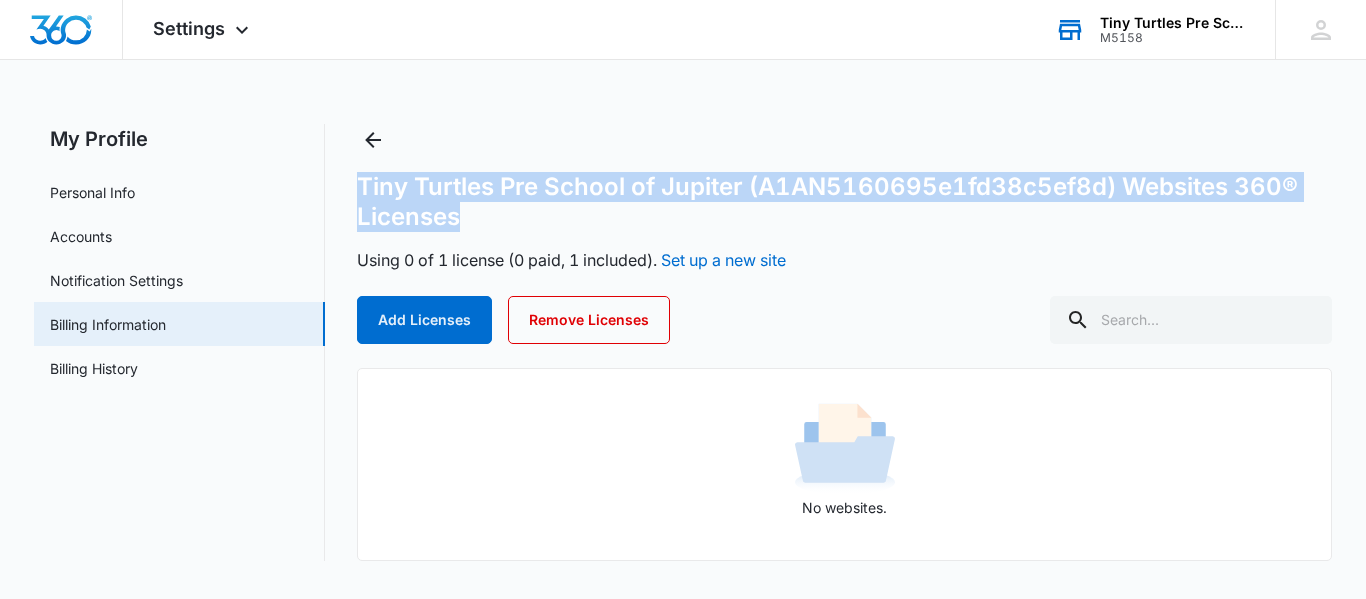 drag, startPoint x: 508, startPoint y: 216, endPoint x: 360, endPoint y: 192, distance: 149.93332 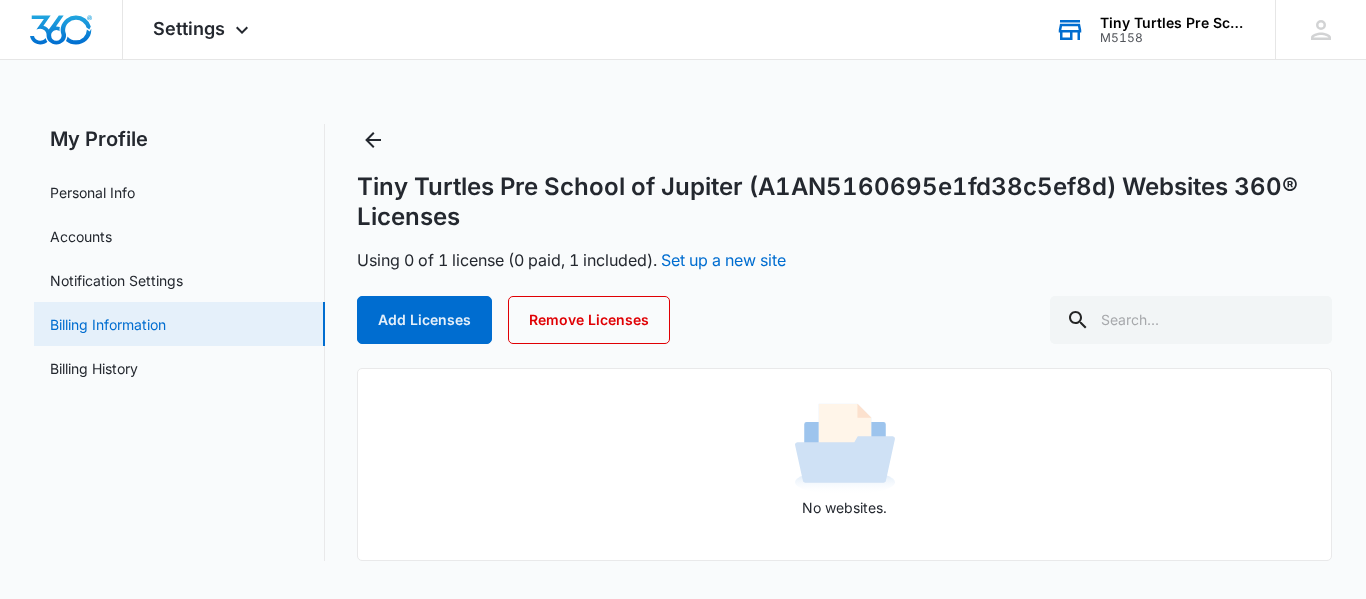 click on "Billing Information" at bounding box center [108, 324] 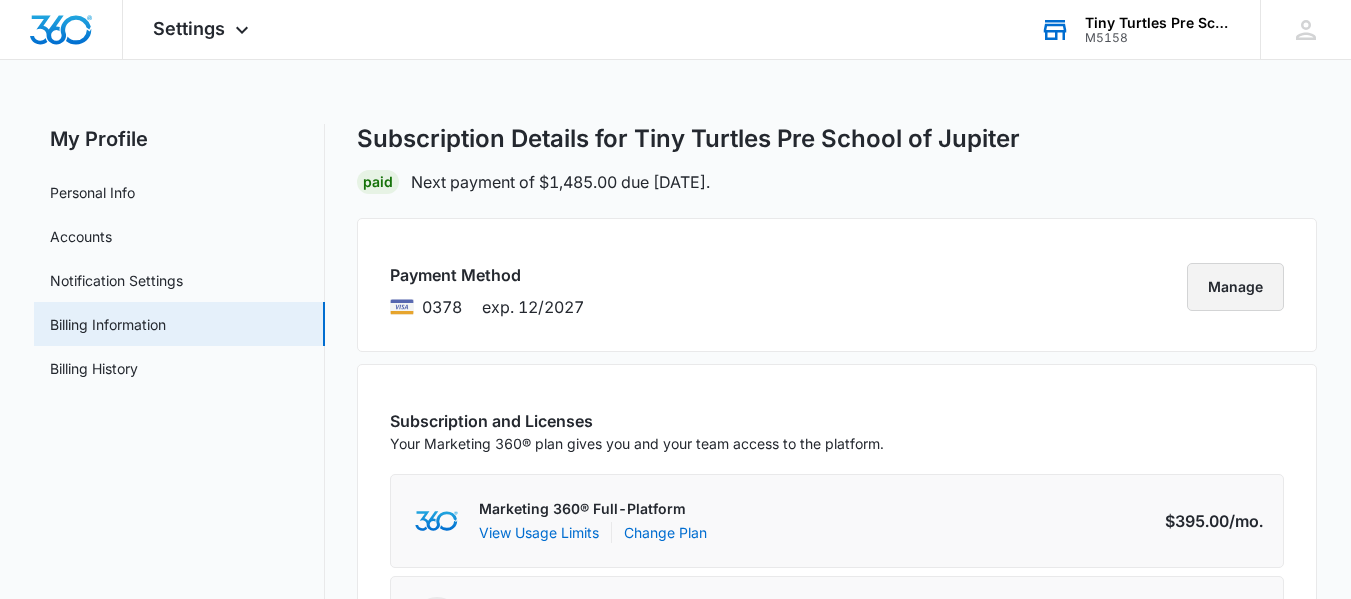 click on "Manage" at bounding box center (1235, 287) 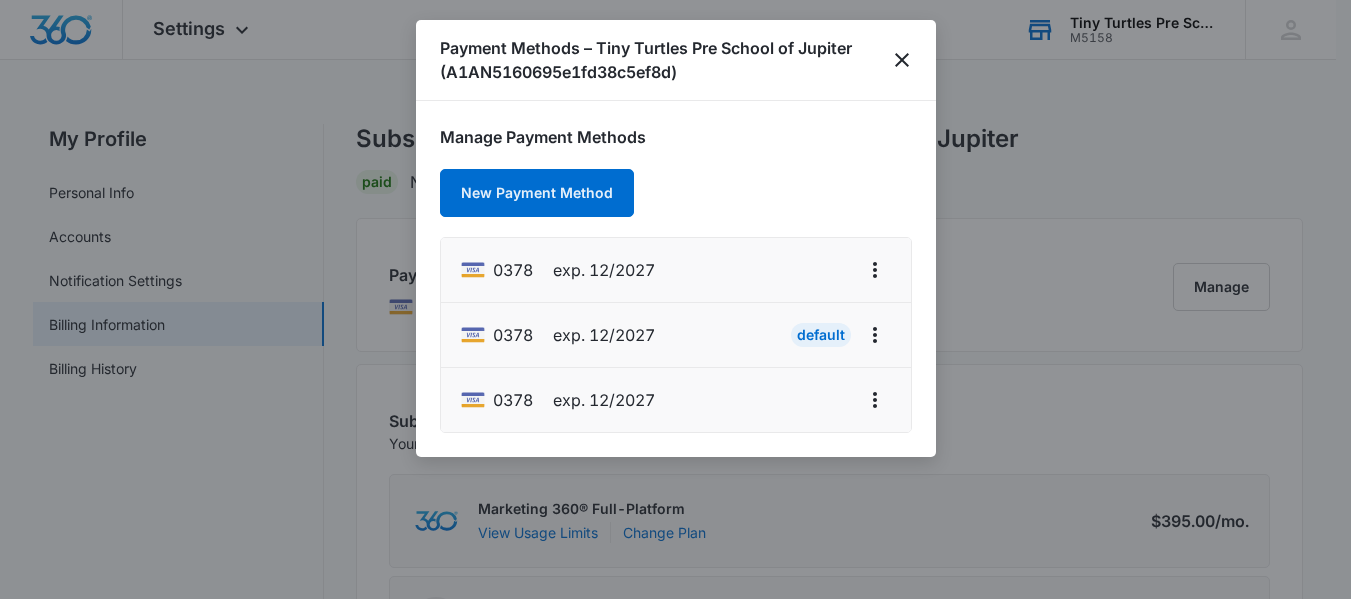 click on "exp. 12/2027" at bounding box center (604, 270) 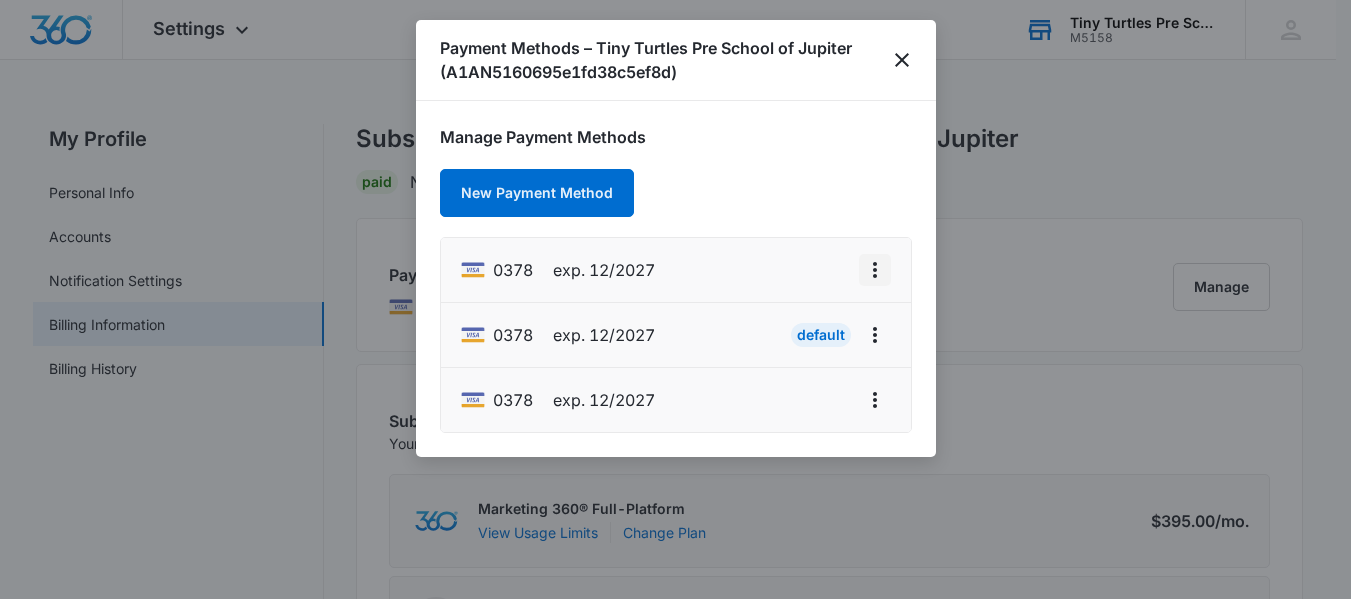 click 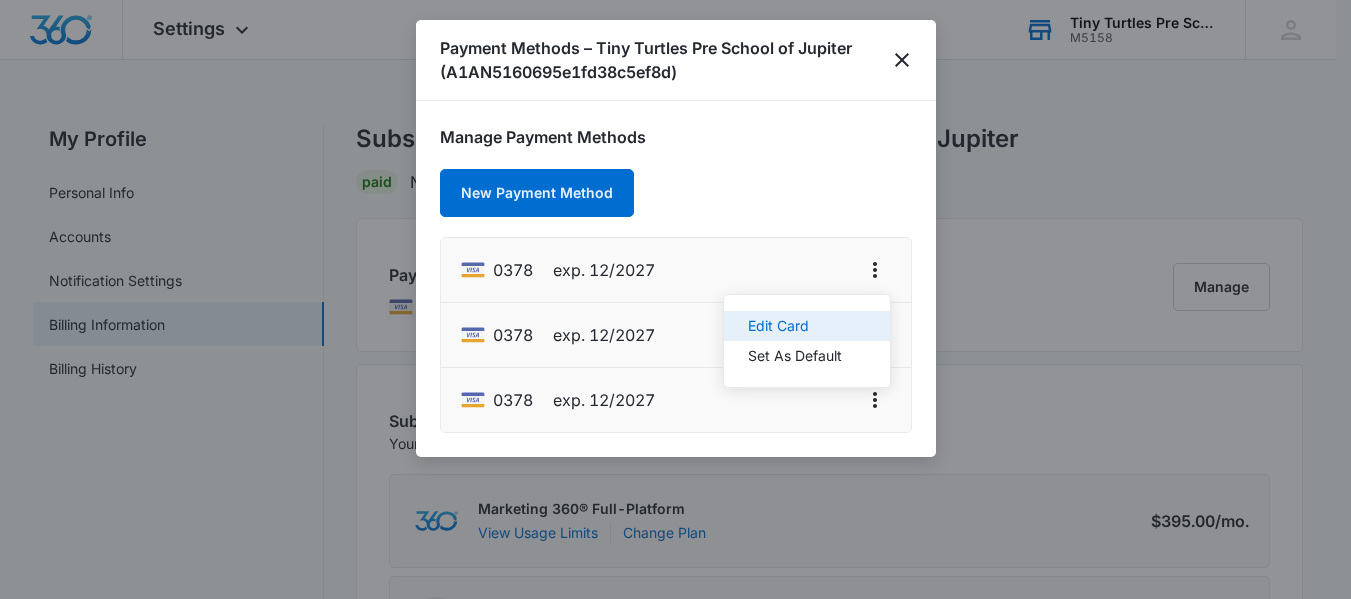 click on "Edit Card" at bounding box center (795, 326) 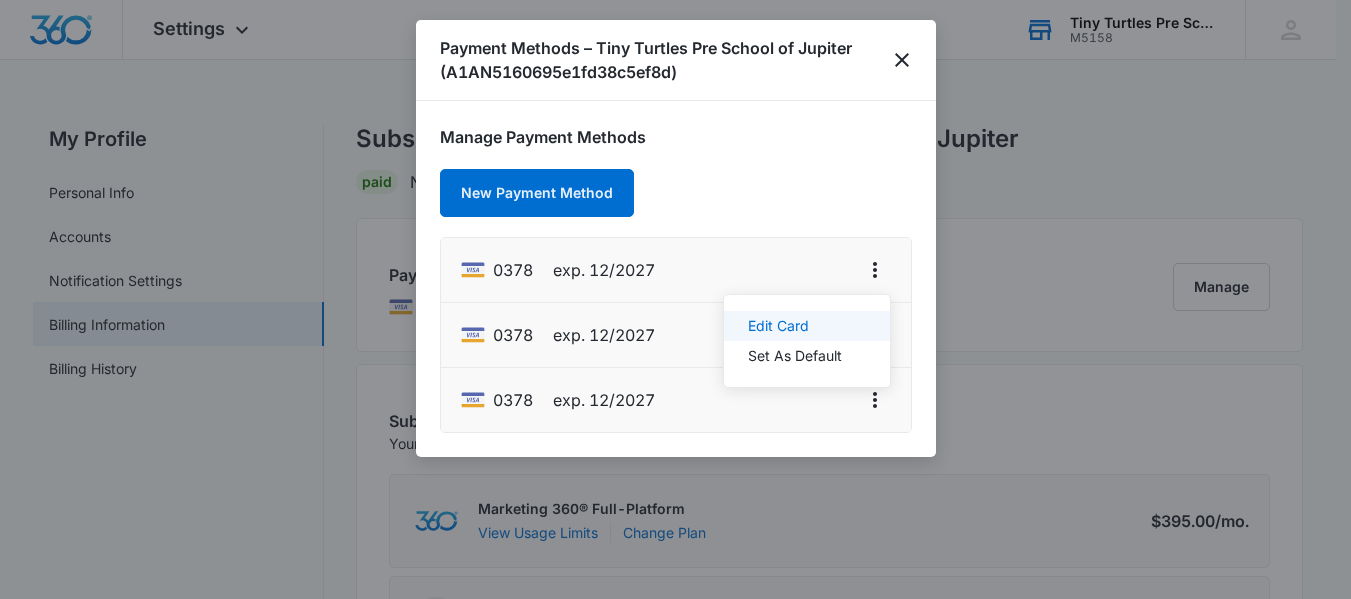 select on "12" 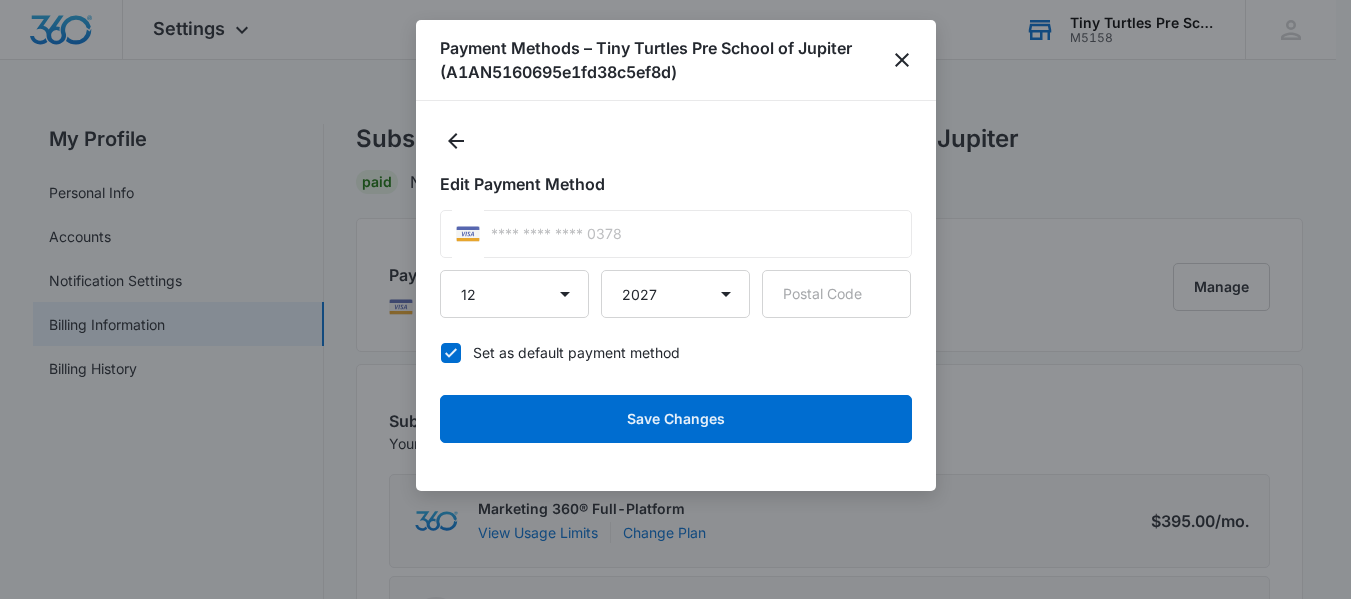 click at bounding box center (451, 353) 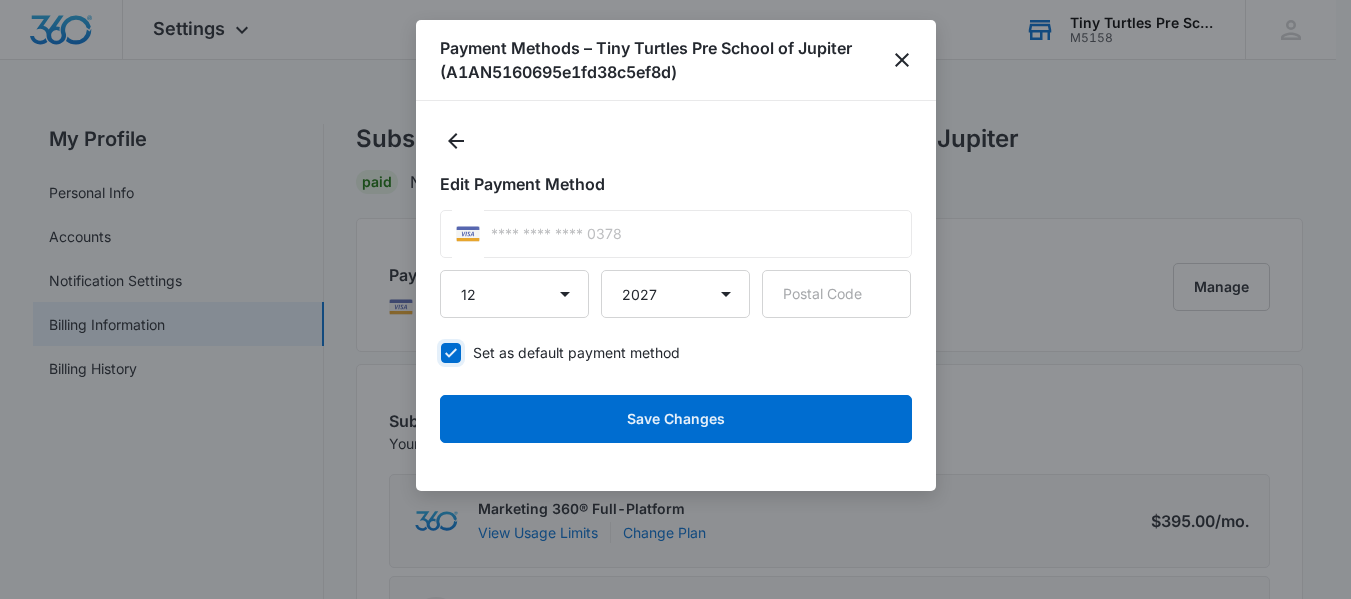 click on "Set as default payment method" at bounding box center (440, 352) 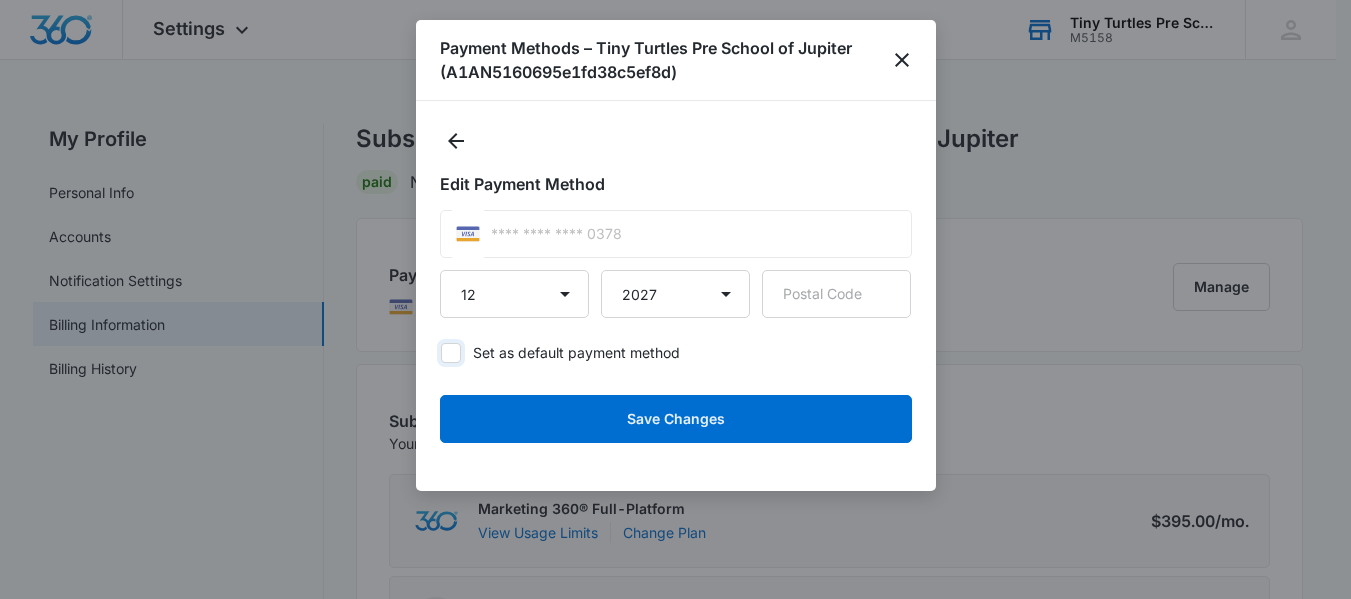 checkbox on "false" 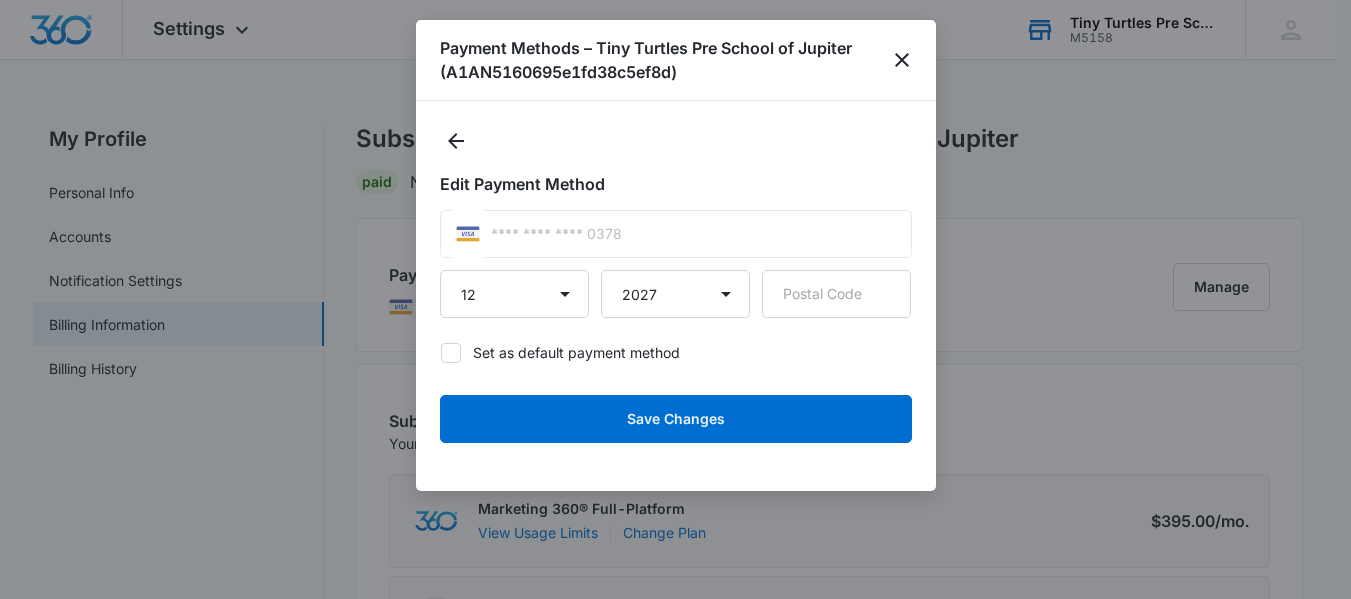 click on "**** **** **** 0378" at bounding box center [676, 234] 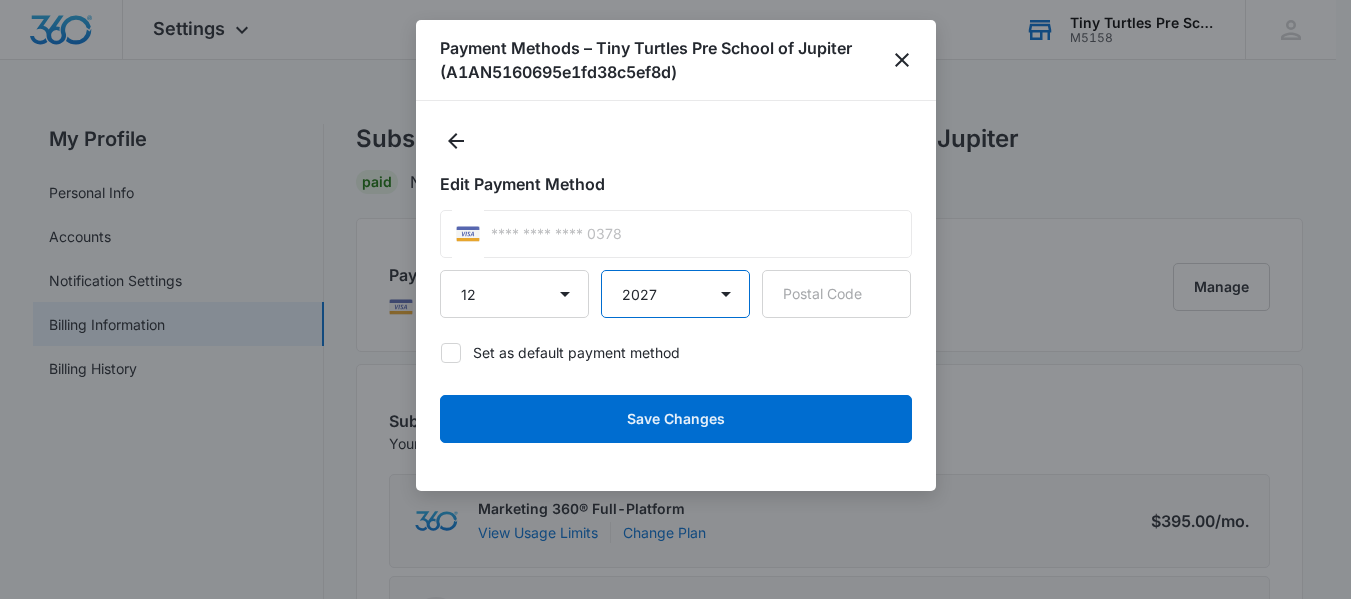 click on "2025 2026 2027 2028 2029 2030 2031 2032 2033 2034 2035 2036 2037 2038 2039 2040 2041 2042 2043 2044" at bounding box center [675, 294] 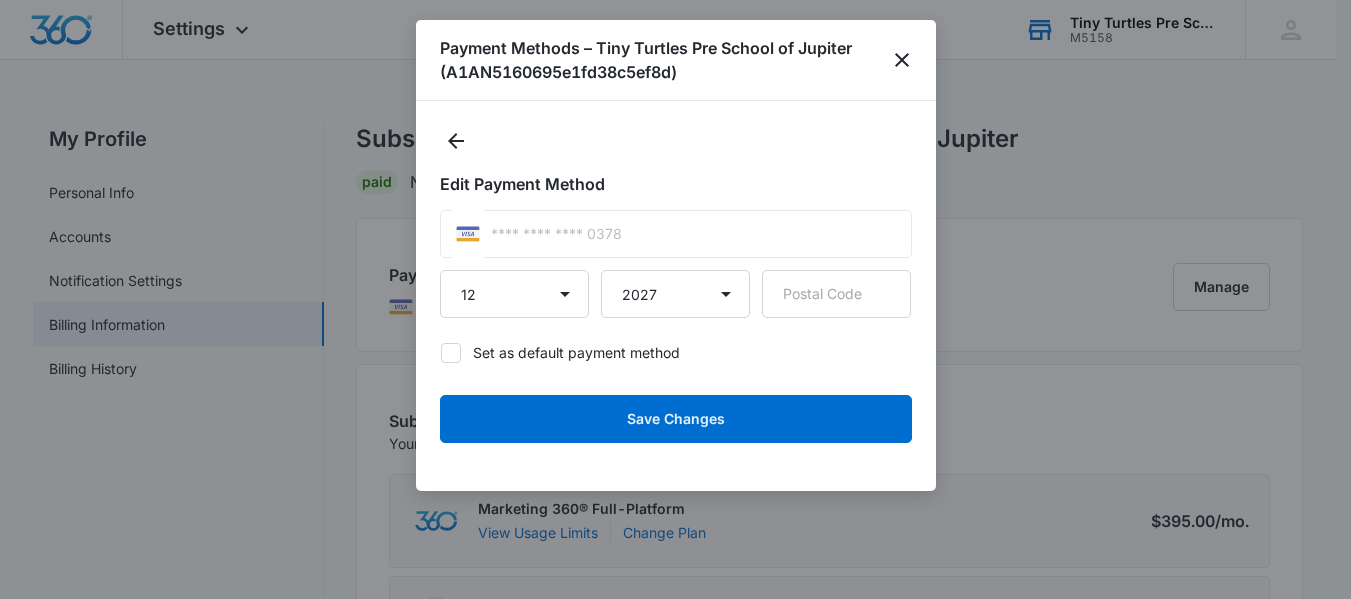 click on "**** **** **** 0378" at bounding box center [676, 234] 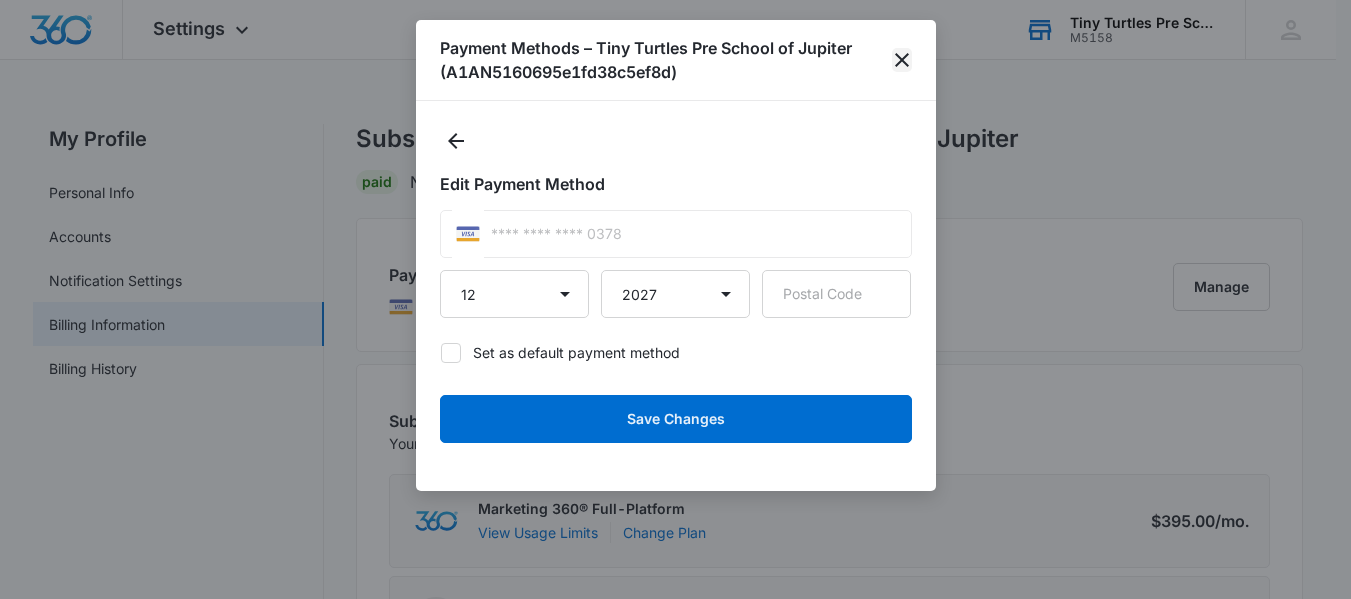 click 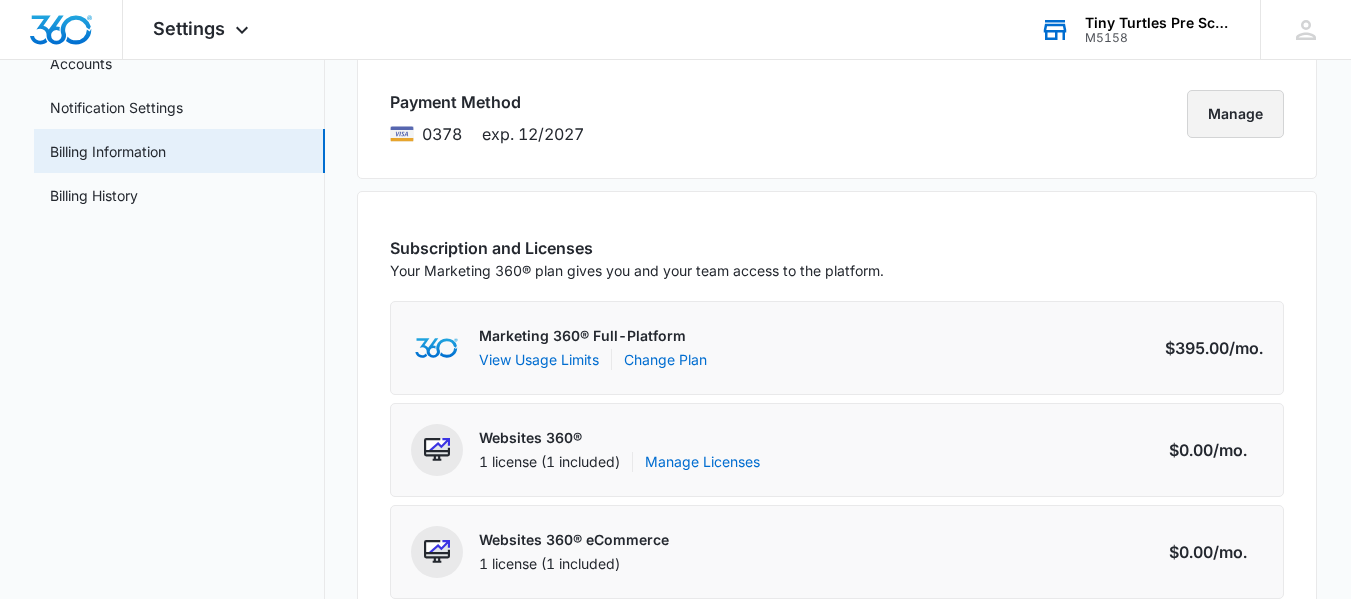 scroll, scrollTop: 0, scrollLeft: 0, axis: both 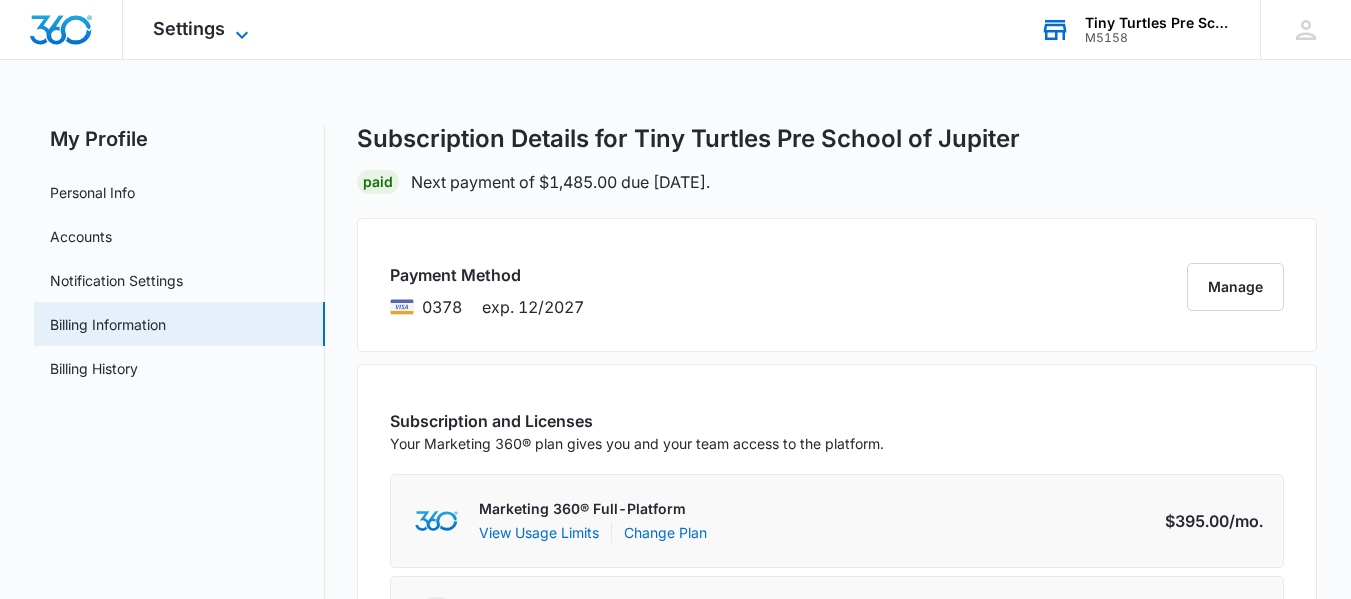 click 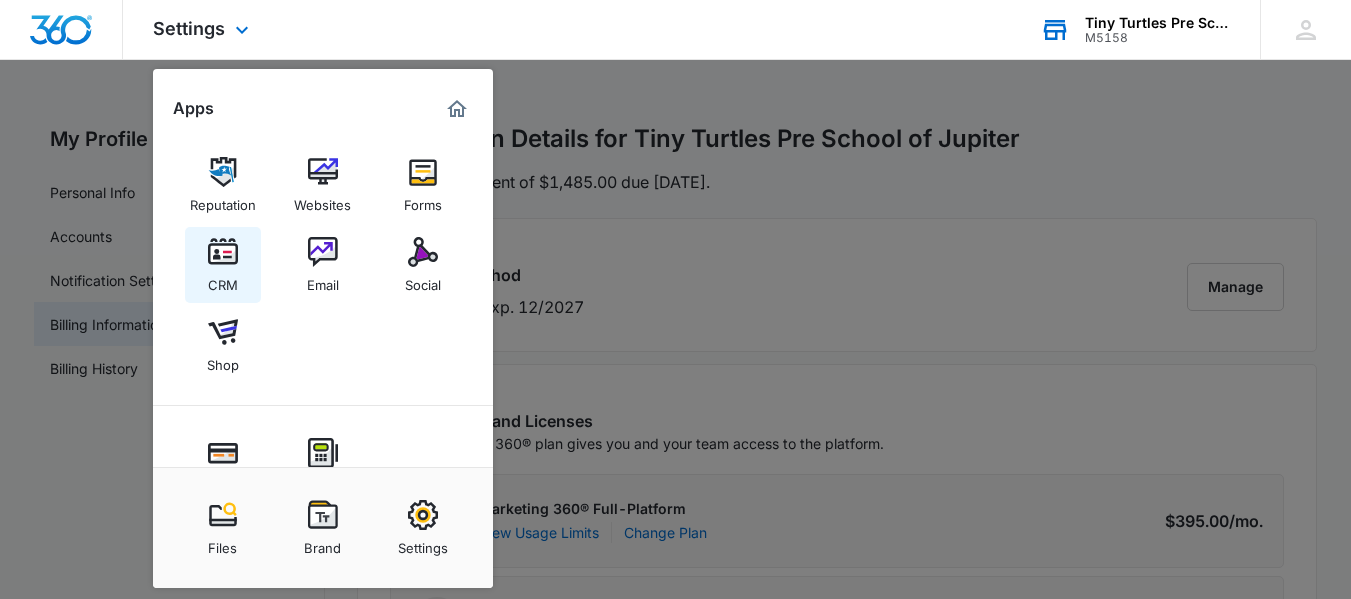 click at bounding box center (223, 252) 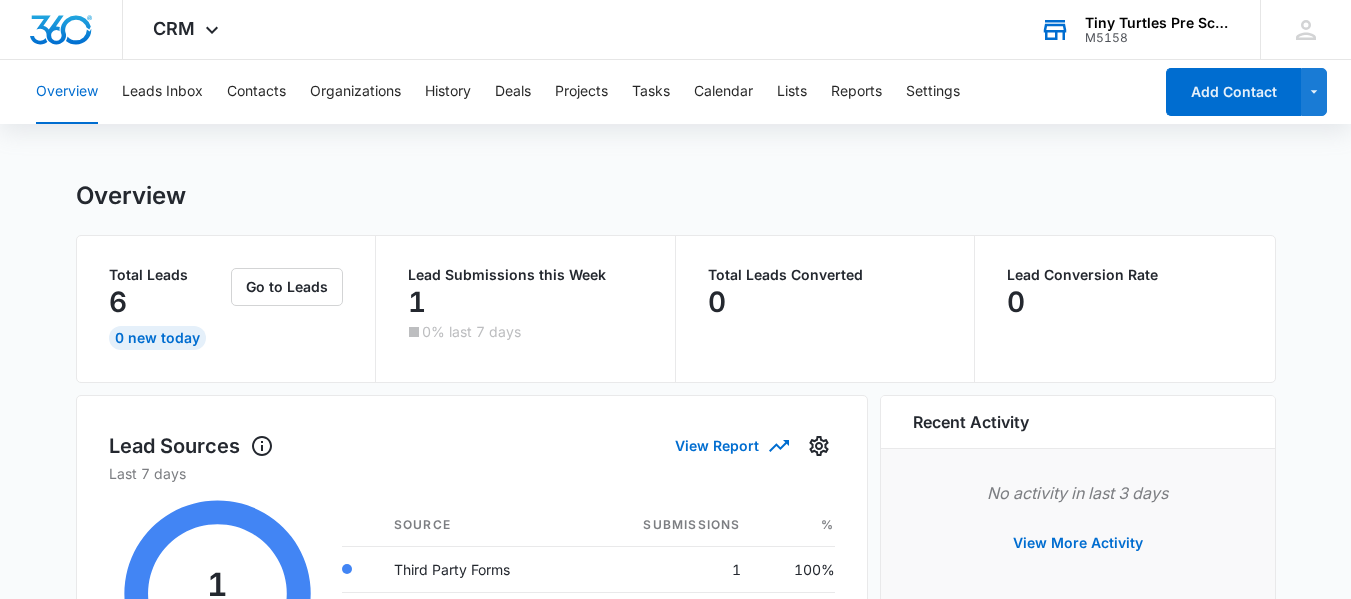 scroll, scrollTop: 0, scrollLeft: 0, axis: both 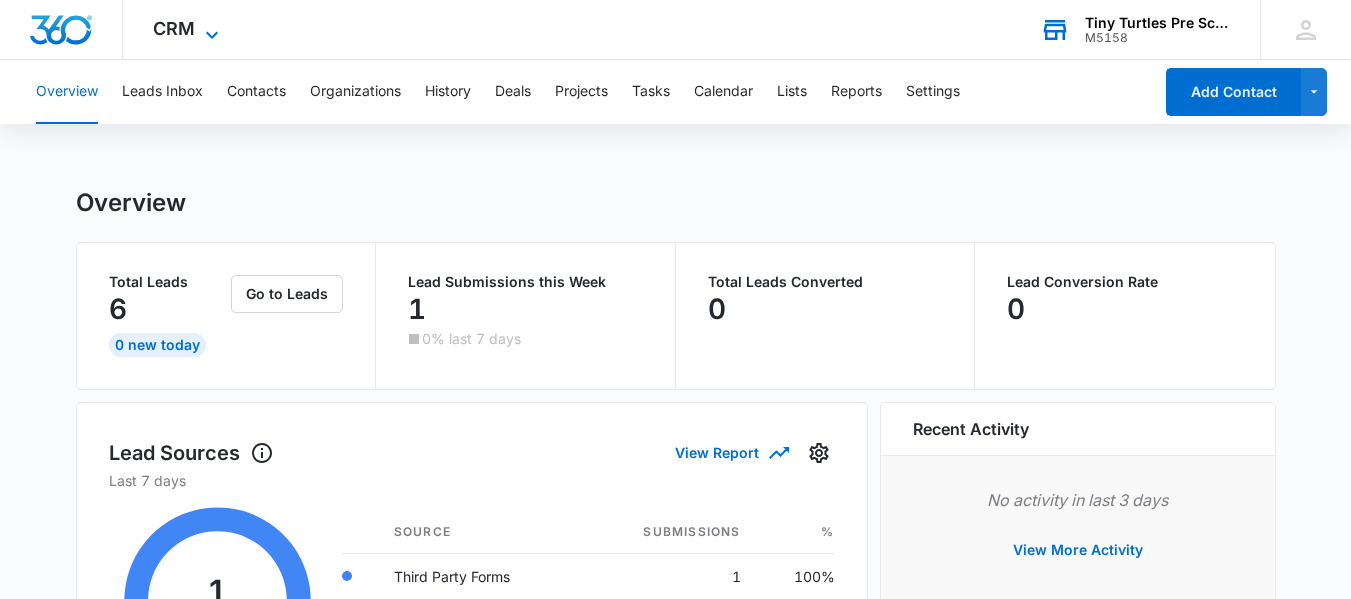 click on "CRM" at bounding box center (174, 28) 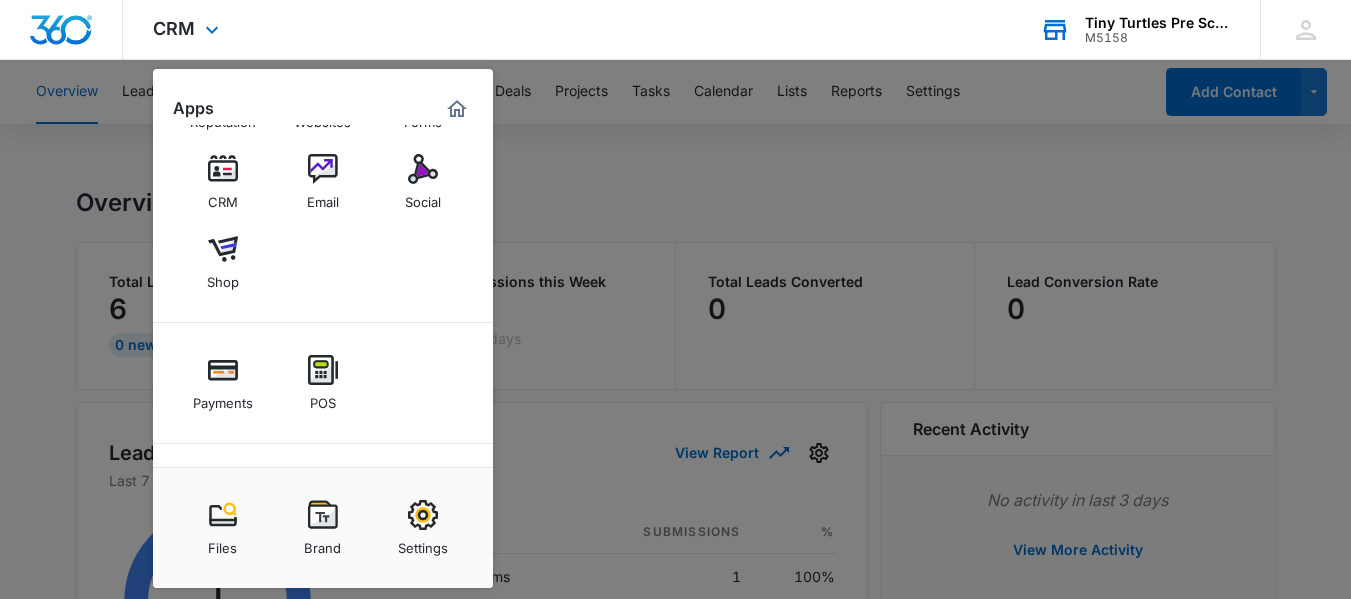 scroll, scrollTop: 181, scrollLeft: 0, axis: vertical 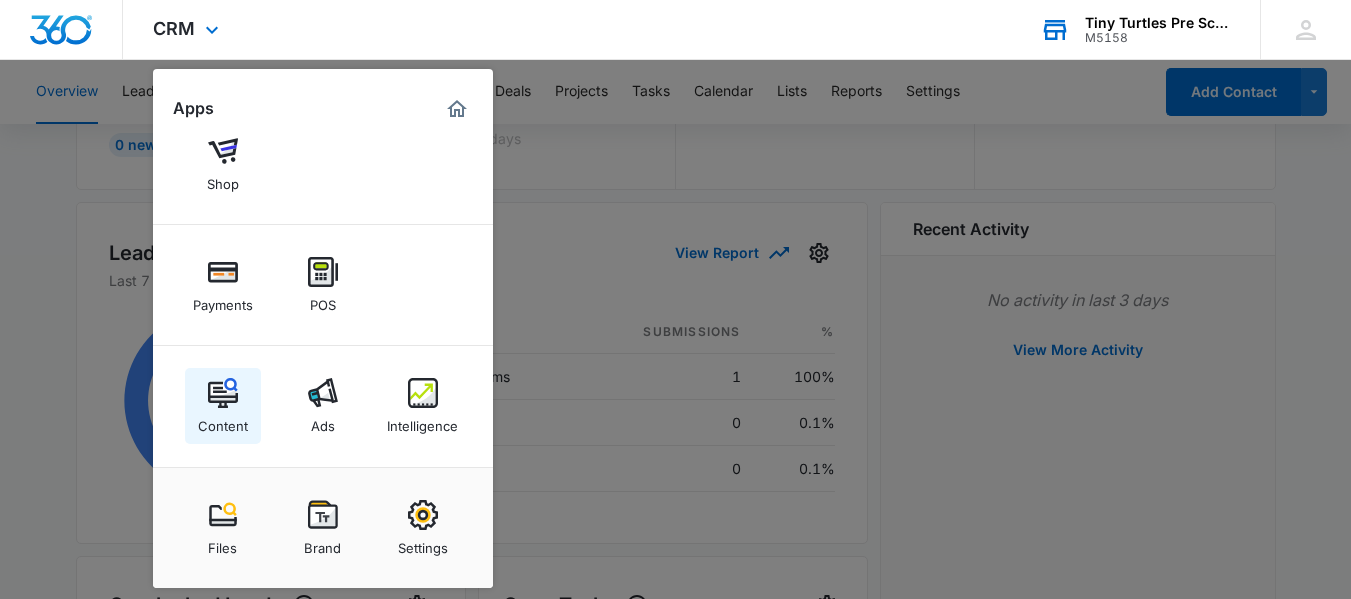 click at bounding box center [223, 393] 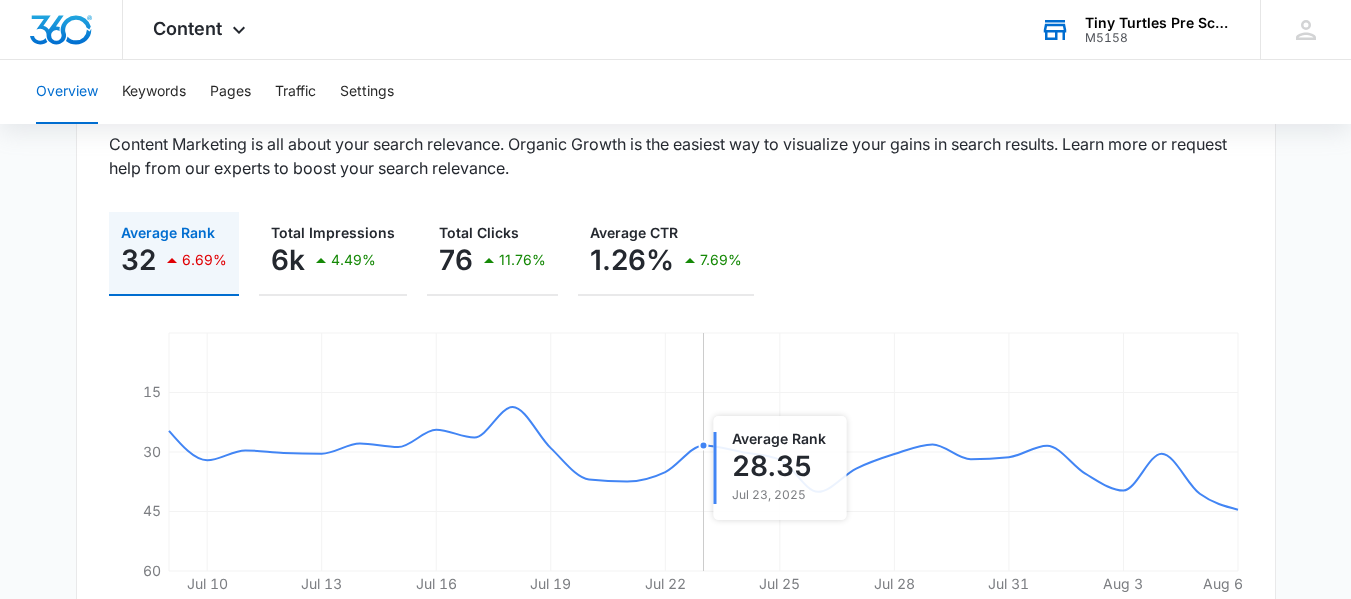 scroll, scrollTop: 0, scrollLeft: 0, axis: both 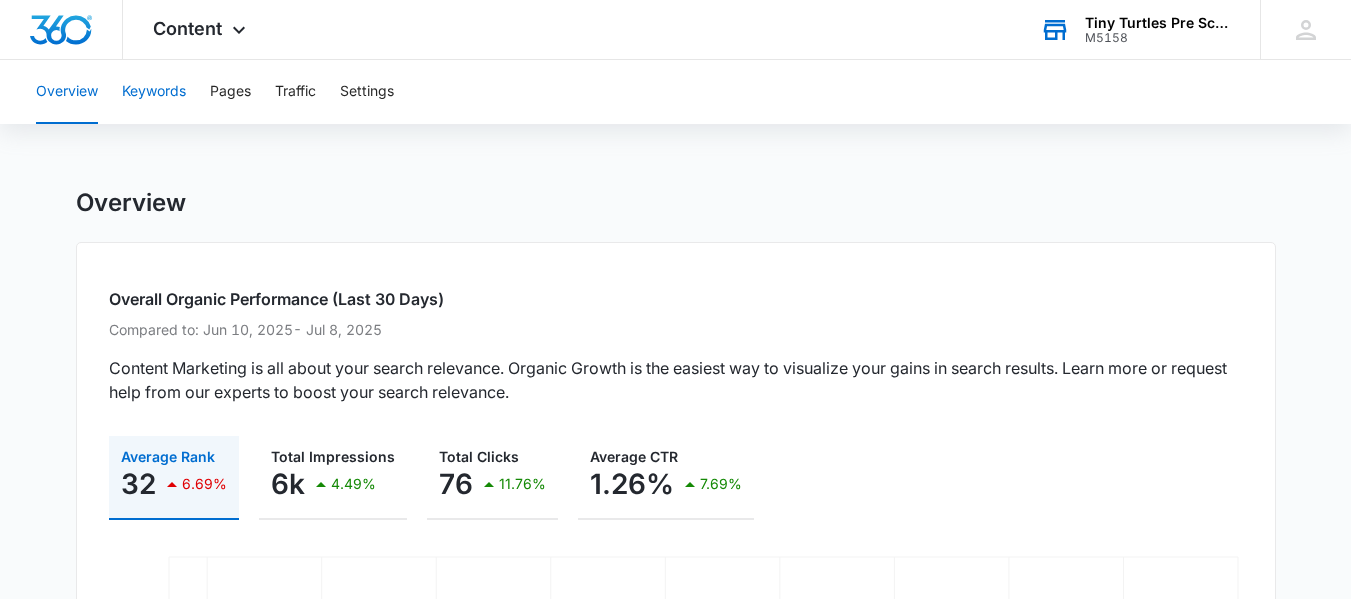 click on "Keywords" at bounding box center (154, 92) 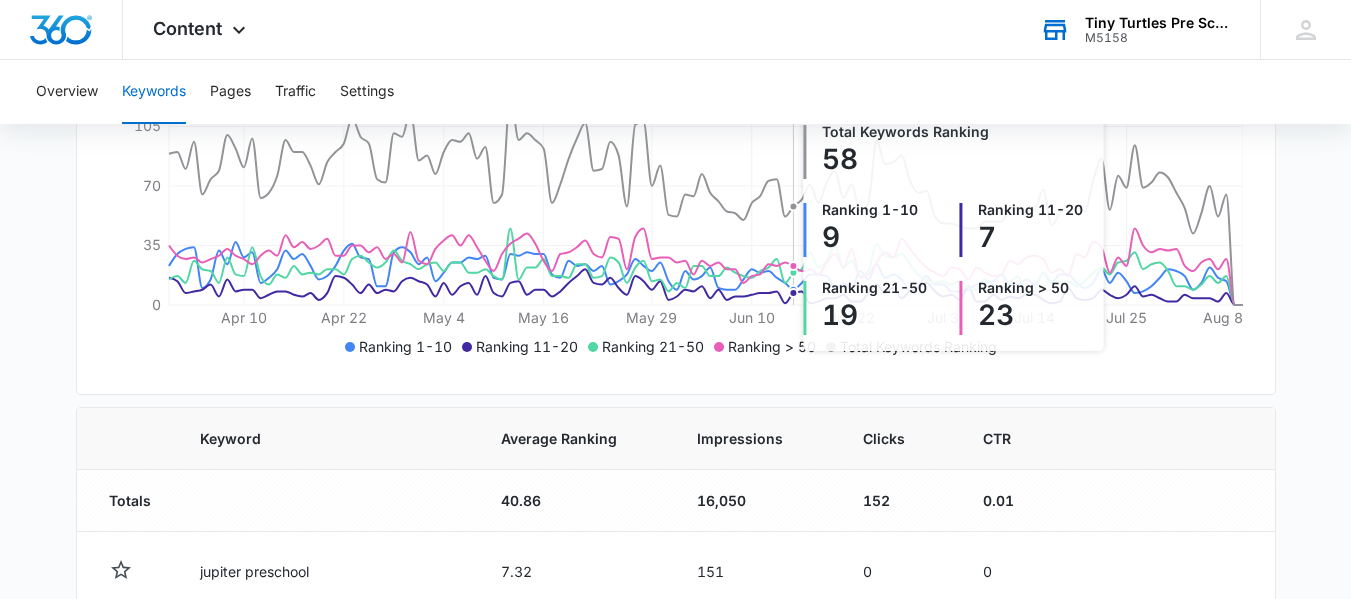 scroll, scrollTop: 100, scrollLeft: 0, axis: vertical 